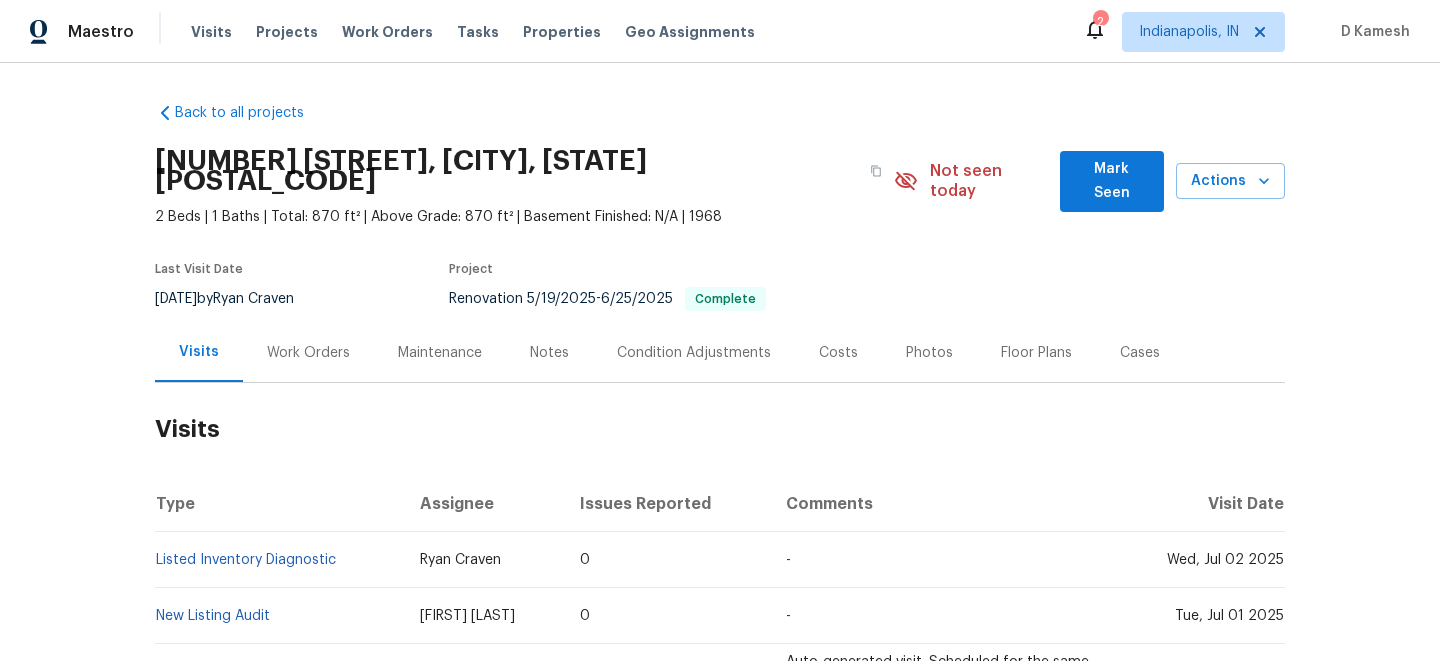 scroll, scrollTop: 0, scrollLeft: 0, axis: both 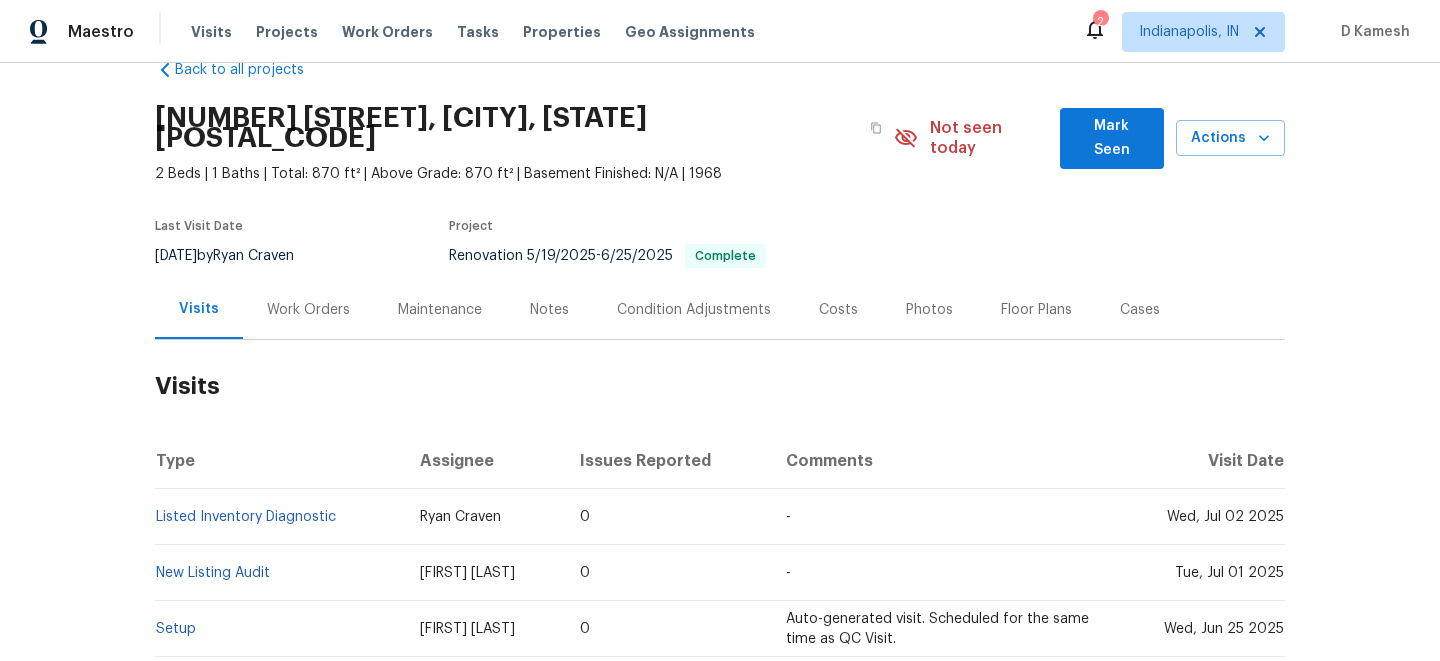 click on "Work Orders" at bounding box center (308, 310) 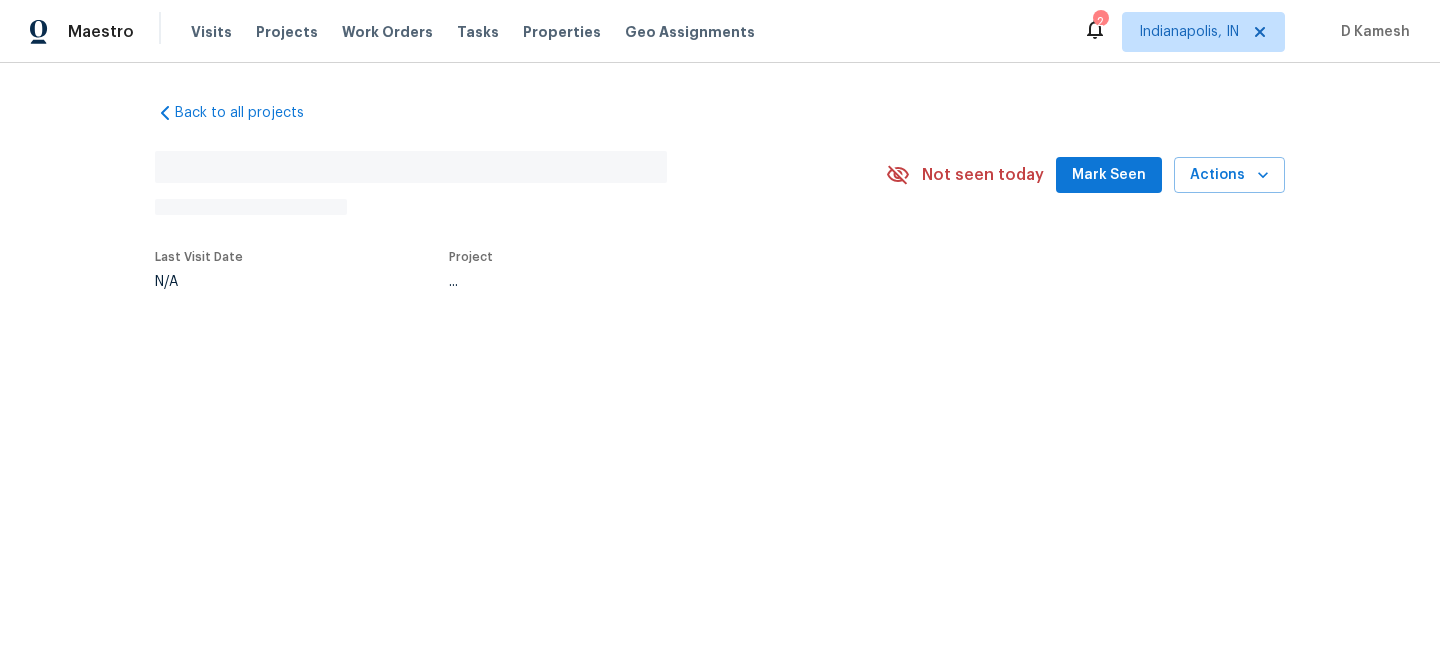 scroll, scrollTop: 0, scrollLeft: 0, axis: both 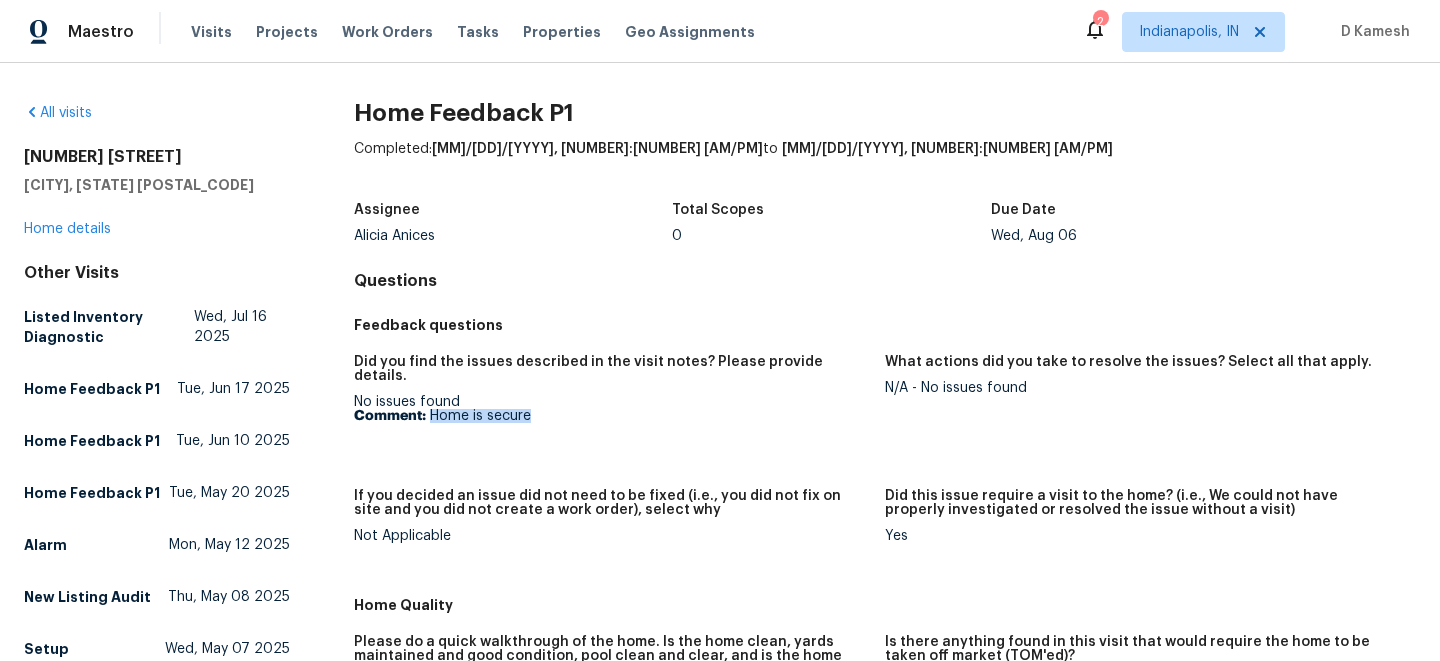 drag, startPoint x: 431, startPoint y: 401, endPoint x: 597, endPoint y: 401, distance: 166 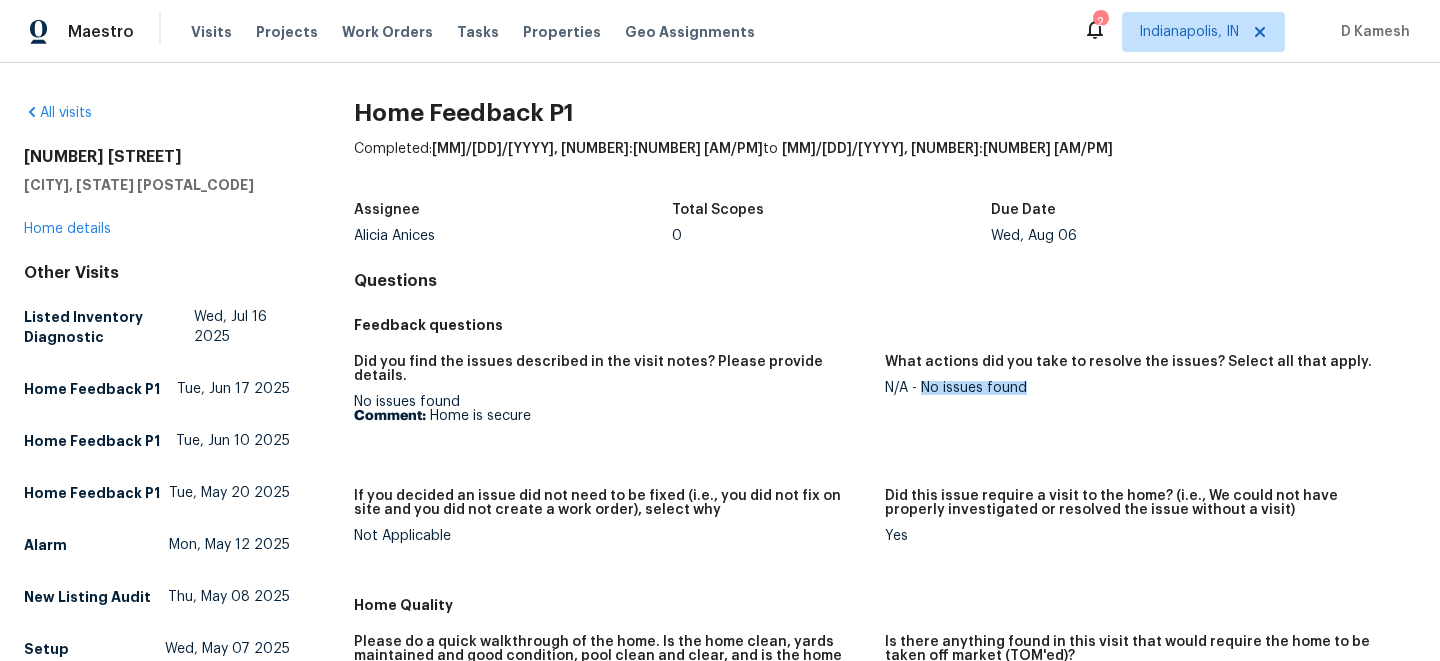 drag, startPoint x: 923, startPoint y: 386, endPoint x: 1053, endPoint y: 384, distance: 130.01538 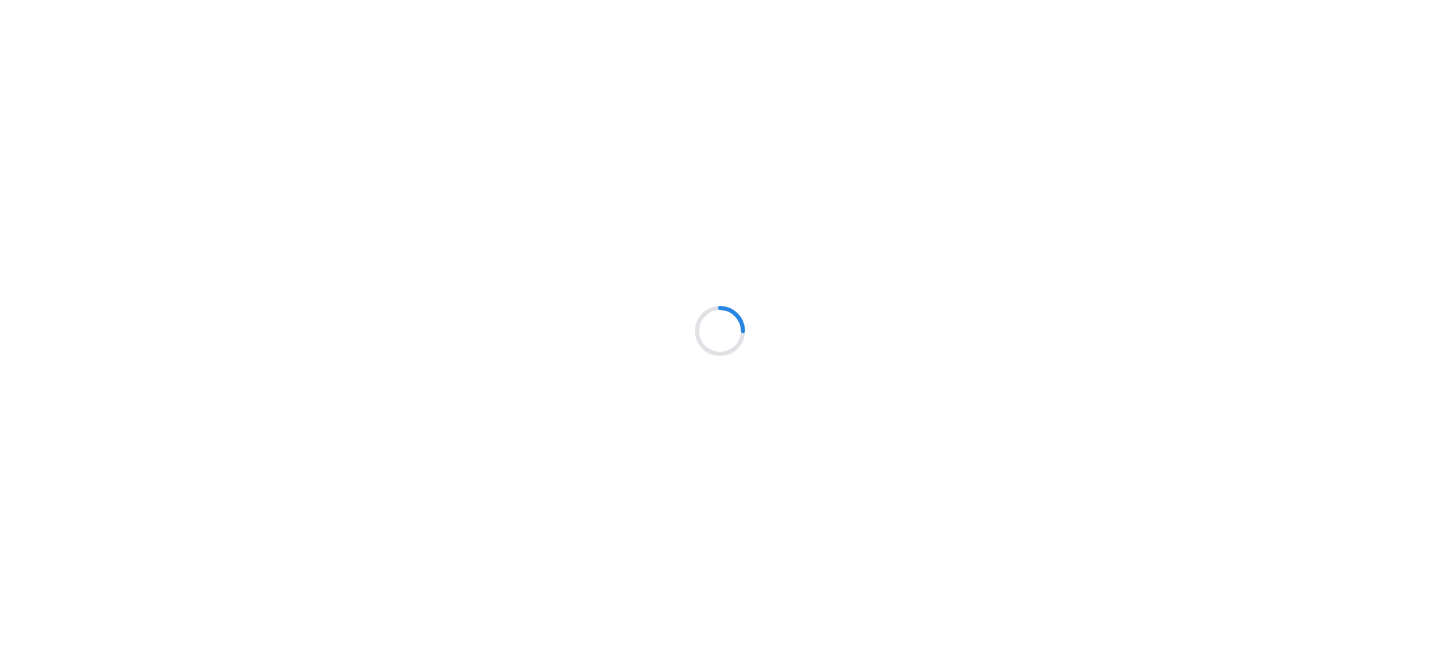 scroll, scrollTop: 0, scrollLeft: 0, axis: both 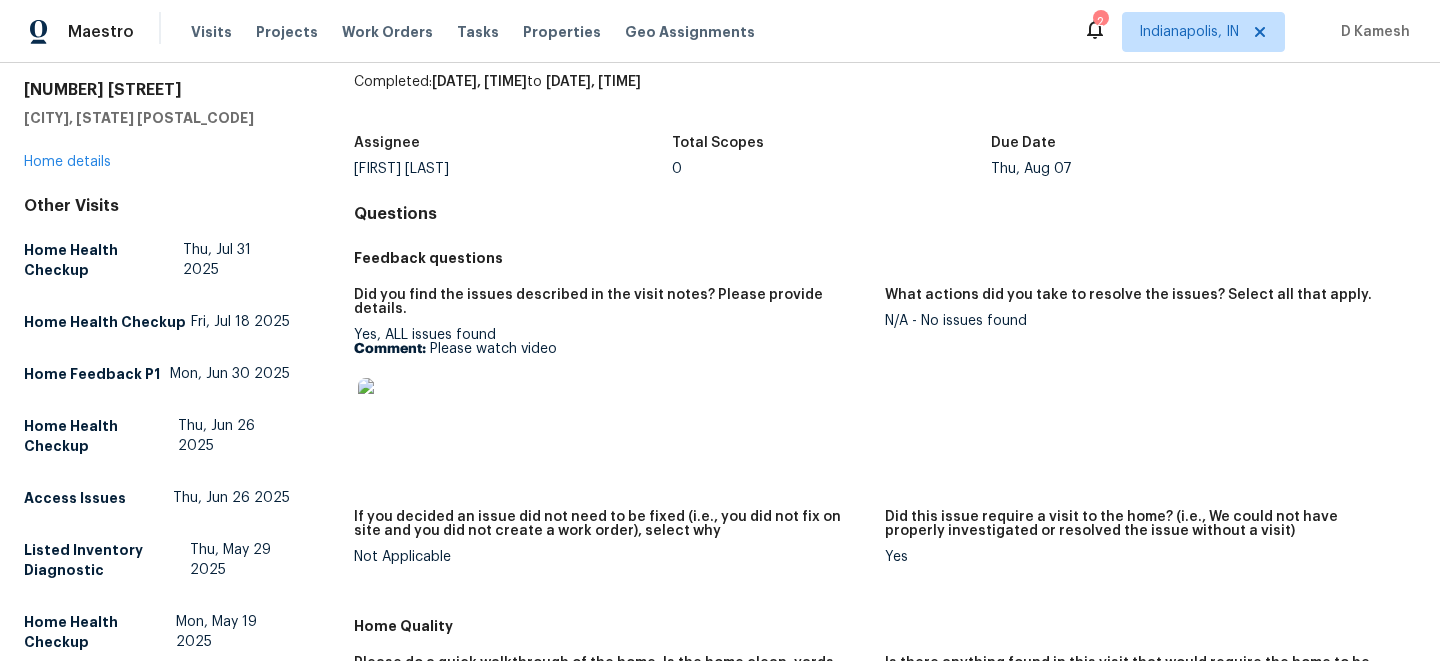 click at bounding box center (390, 410) 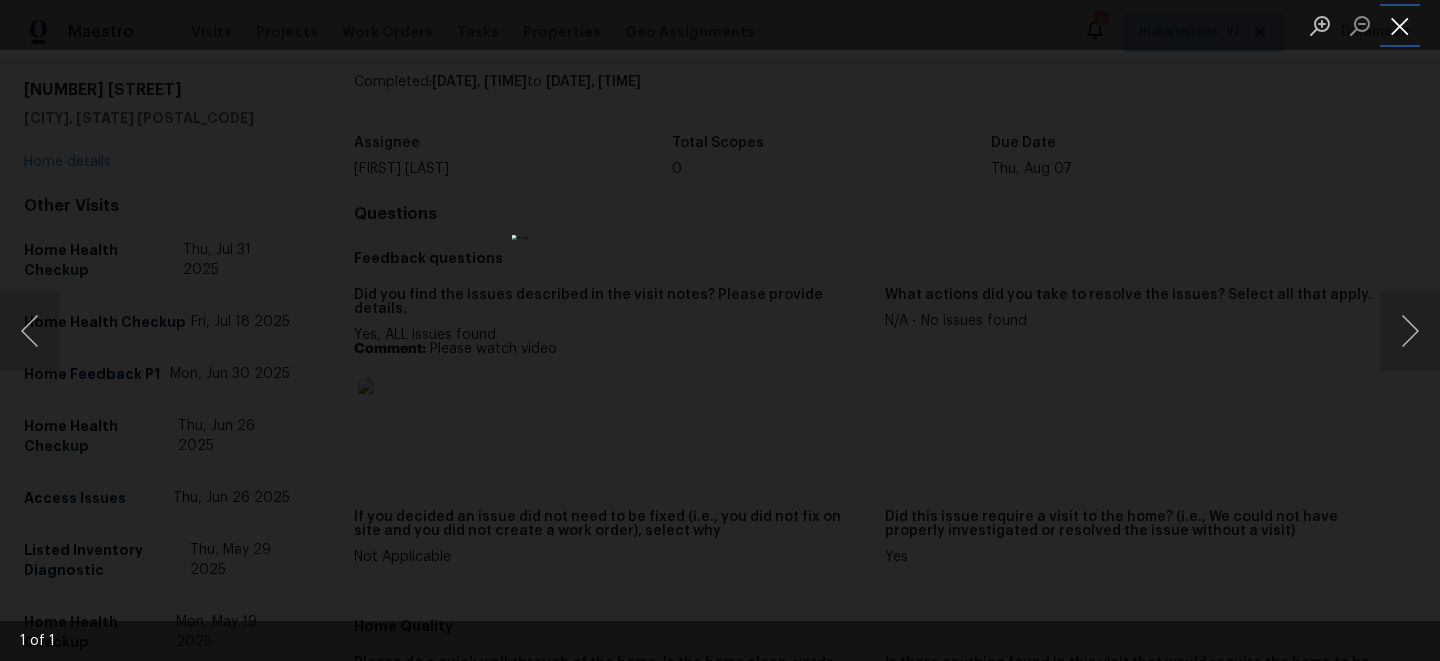 click at bounding box center (1400, 25) 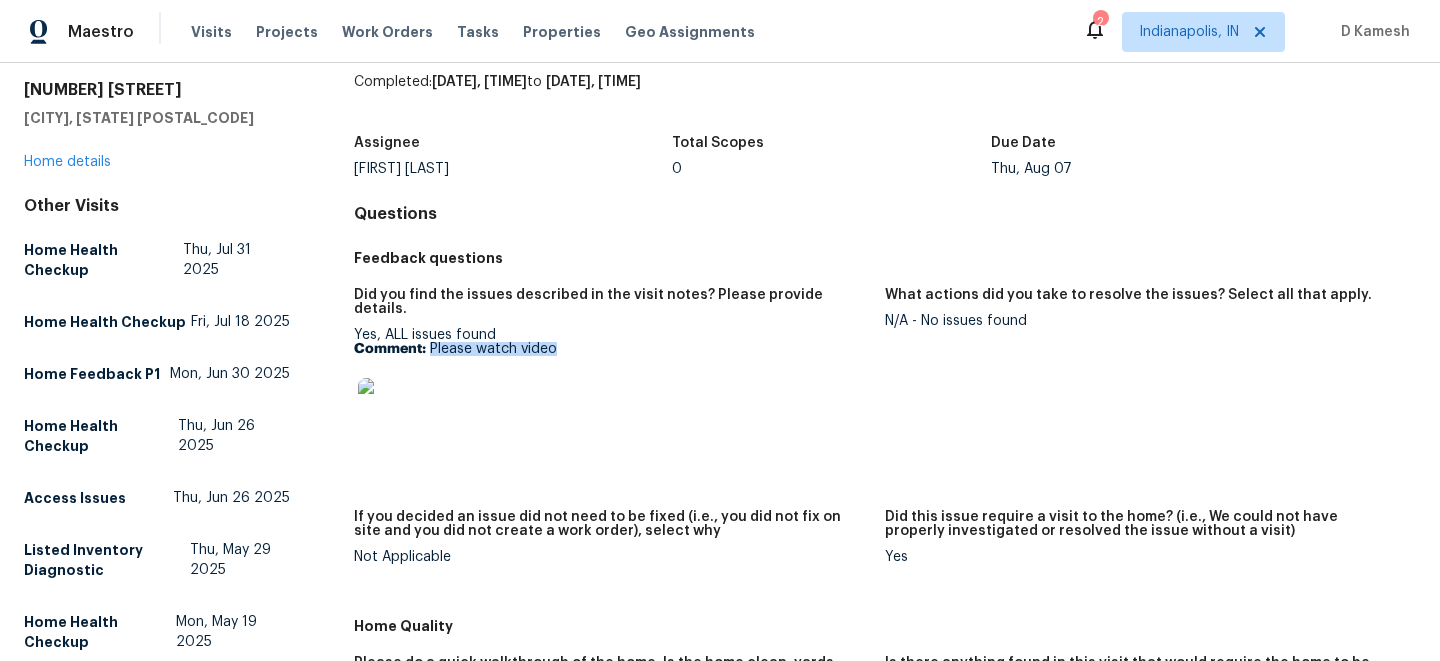 drag, startPoint x: 428, startPoint y: 334, endPoint x: 620, endPoint y: 345, distance: 192.31485 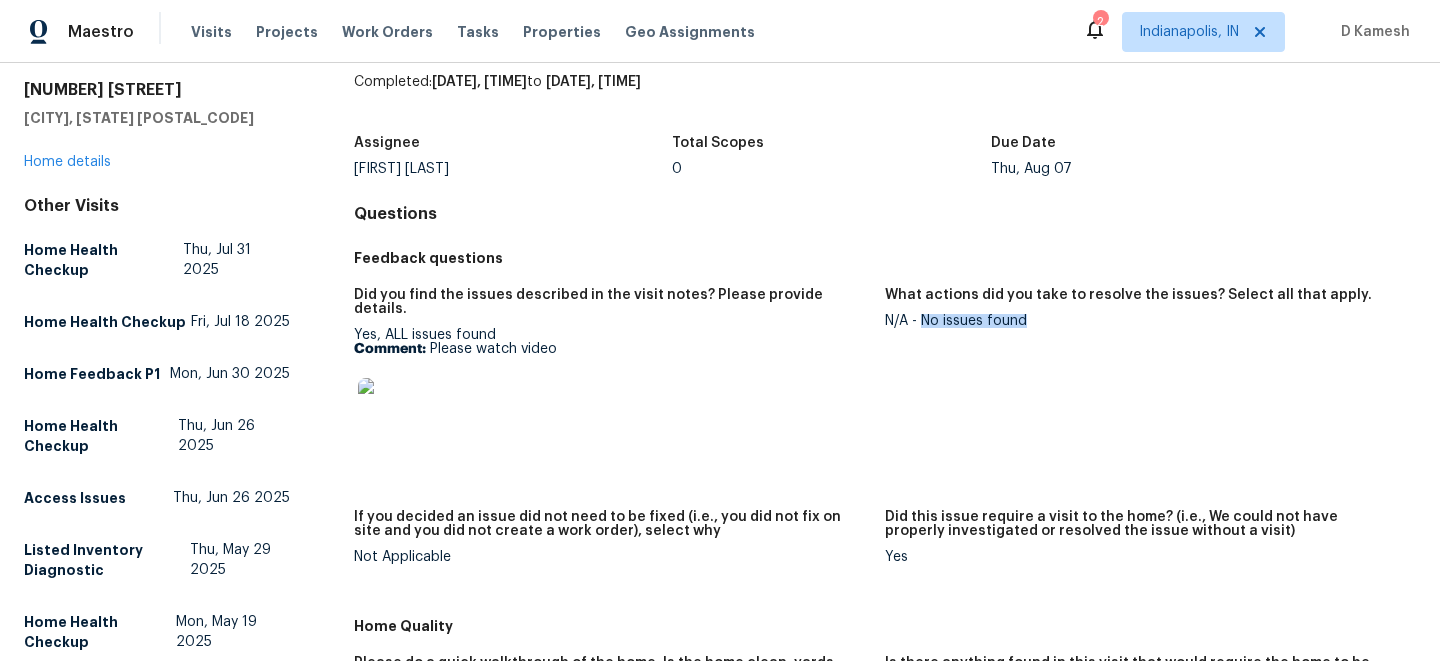 drag, startPoint x: 921, startPoint y: 318, endPoint x: 1114, endPoint y: 325, distance: 193.1269 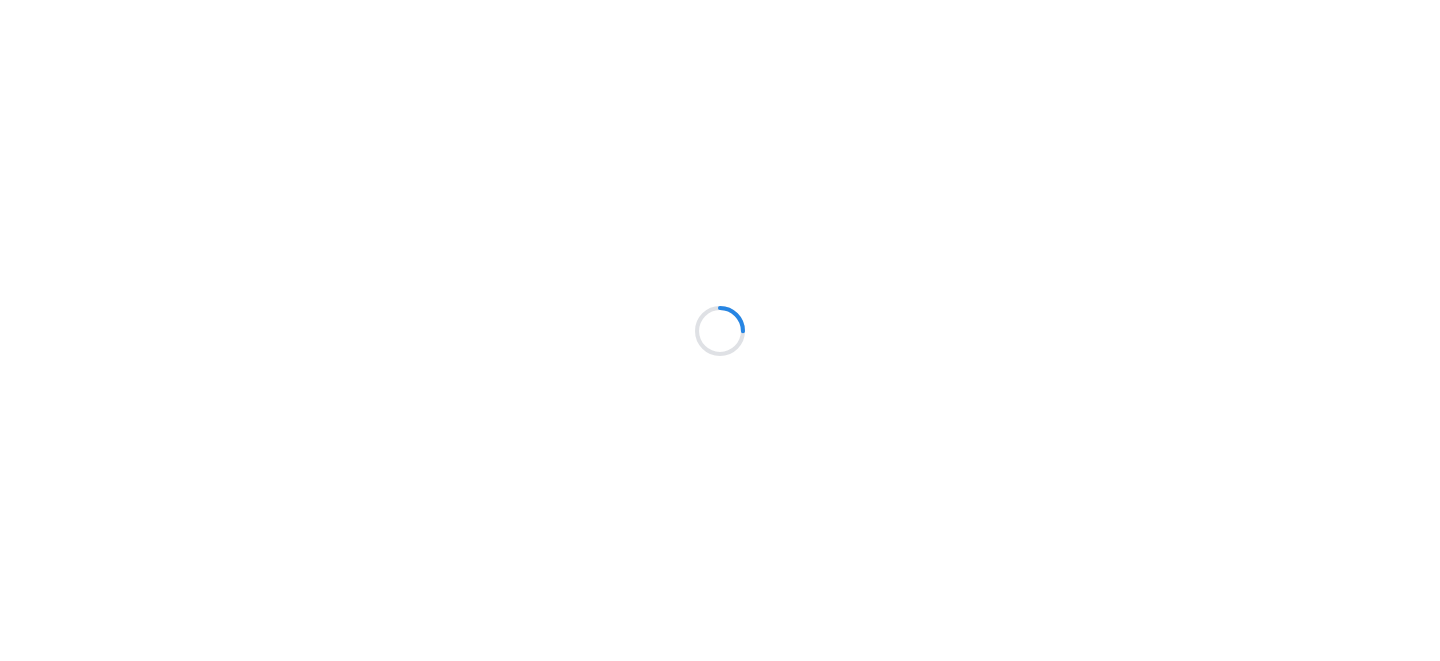 scroll, scrollTop: 0, scrollLeft: 0, axis: both 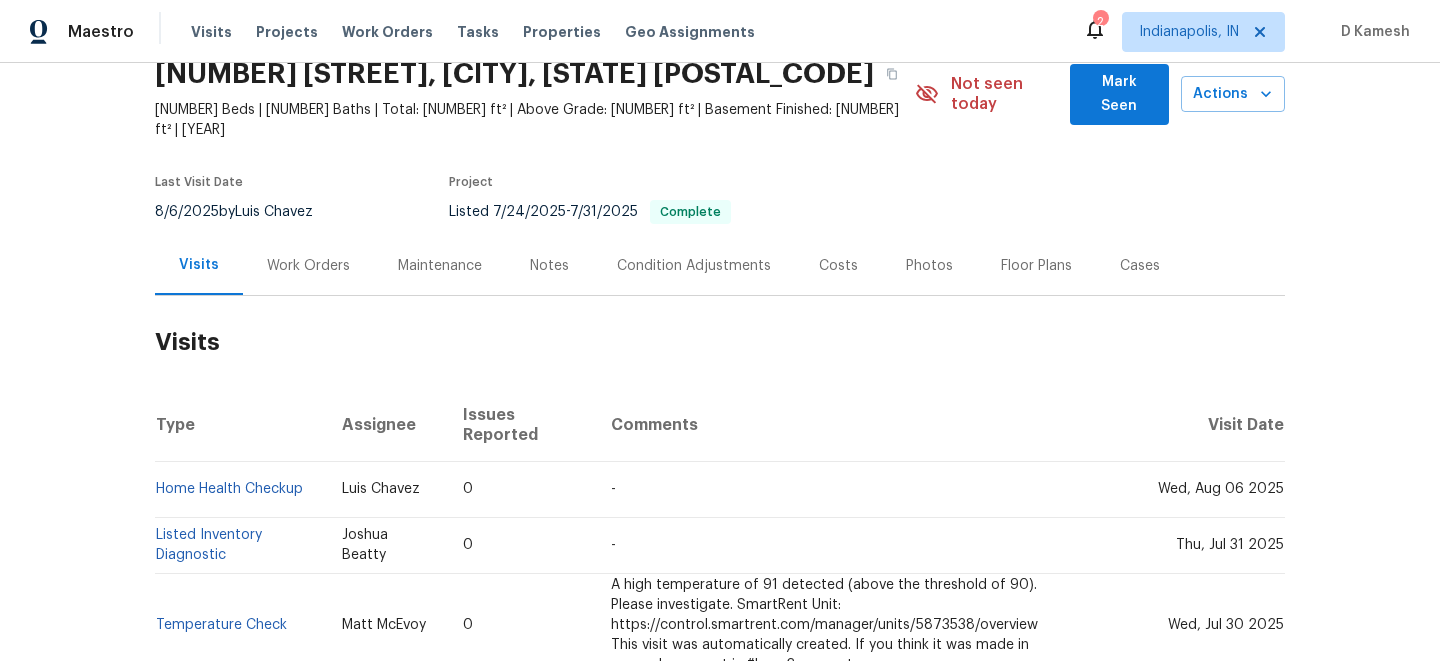 click on "Work Orders" at bounding box center [308, 266] 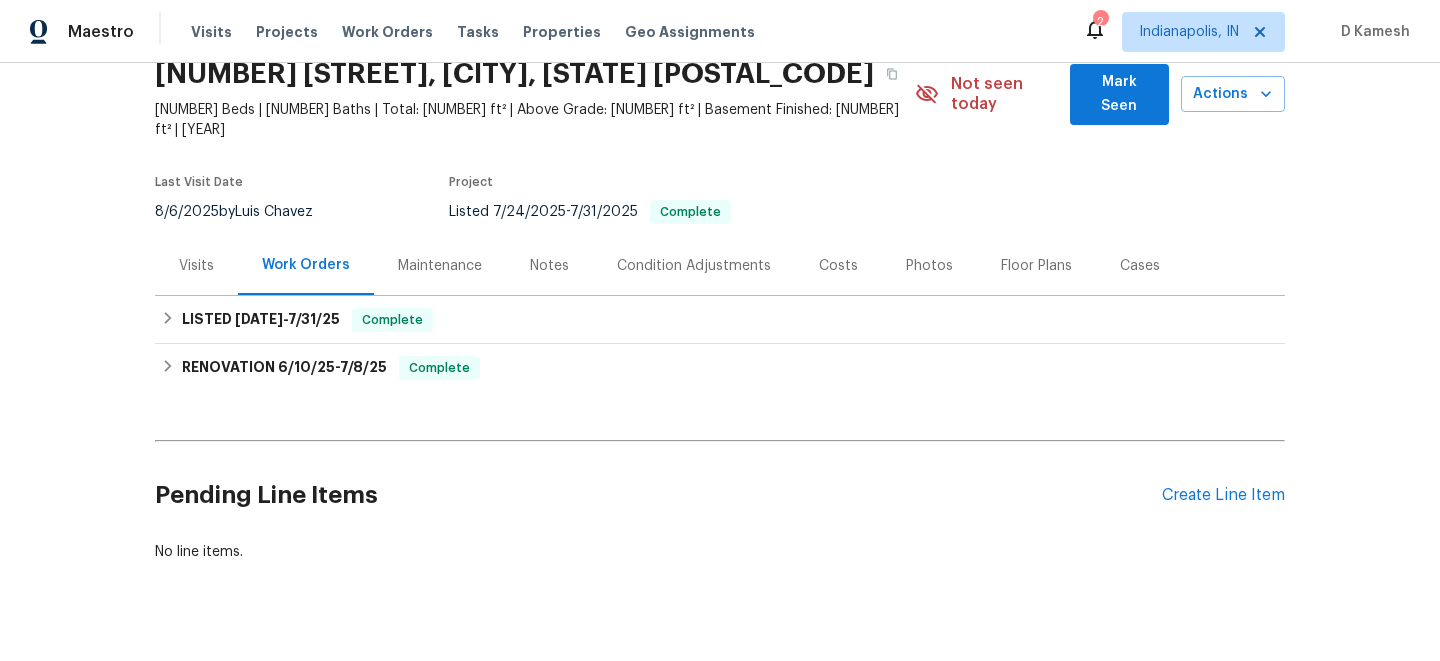 click on "Visits" at bounding box center (196, 266) 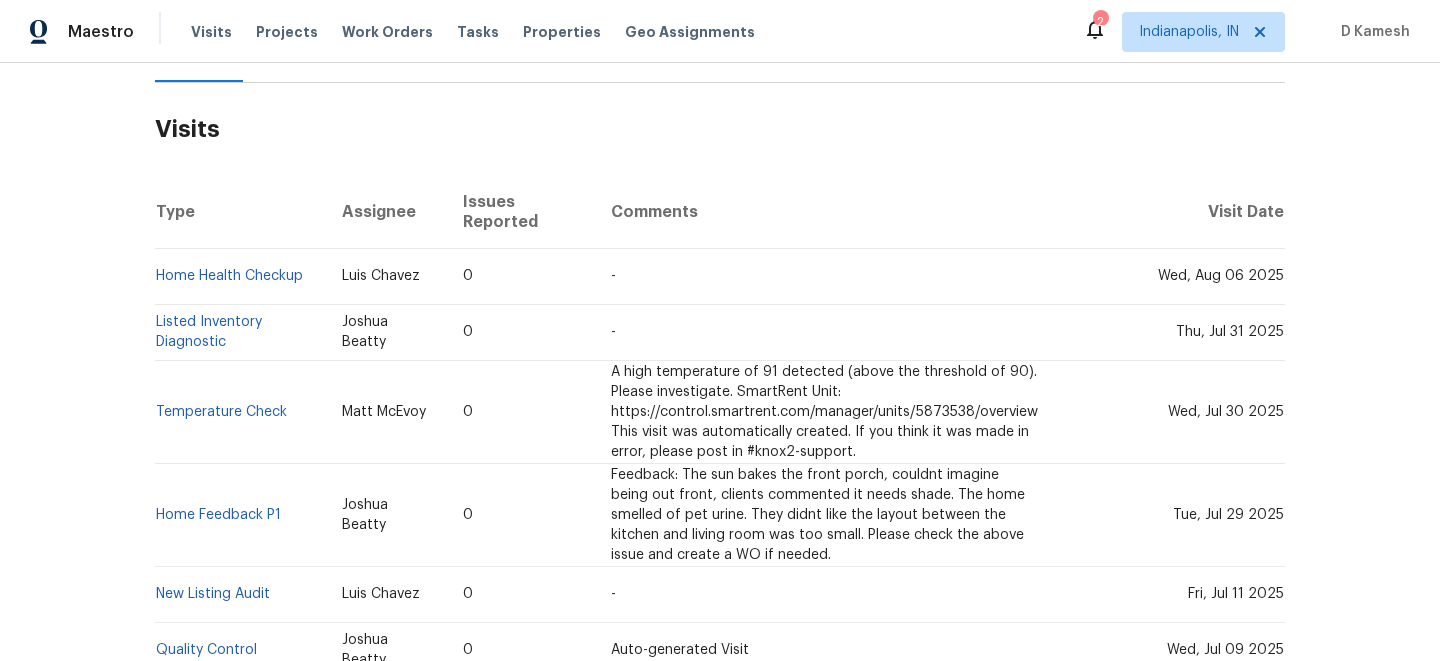 scroll, scrollTop: 302, scrollLeft: 0, axis: vertical 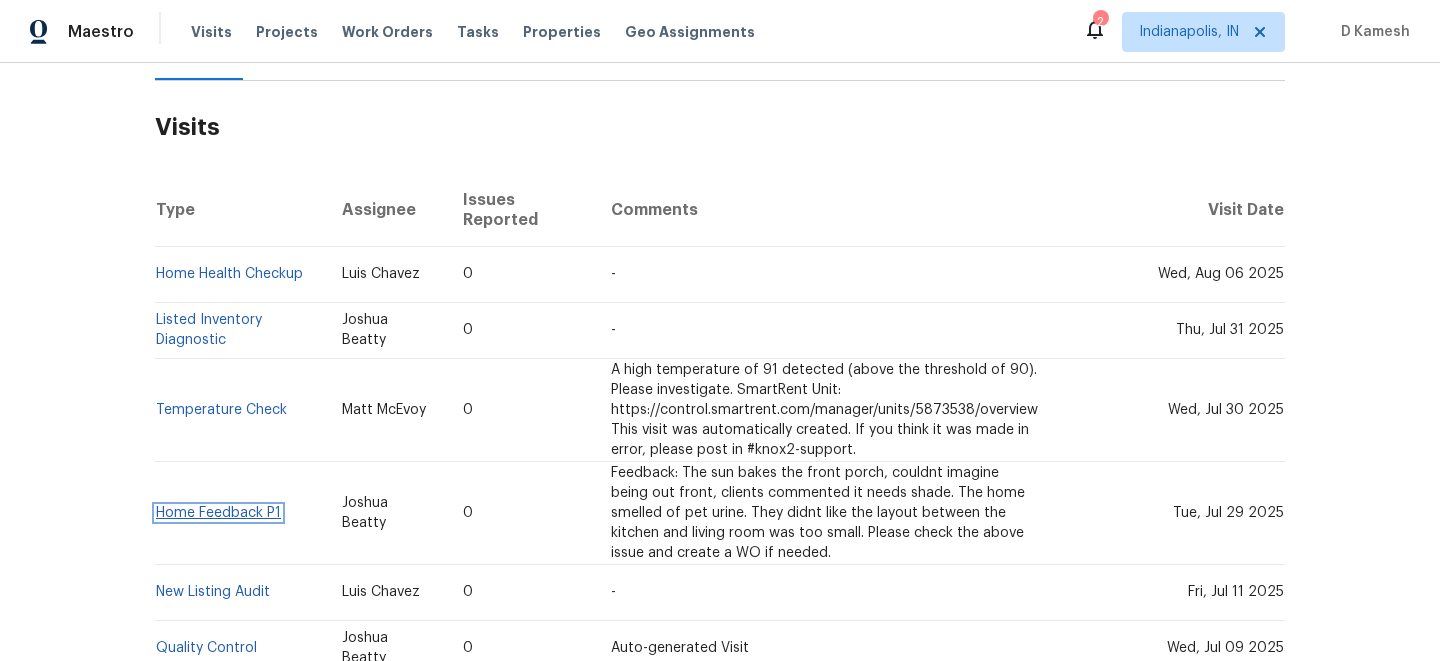 click on "Home Feedback P1" at bounding box center (218, 513) 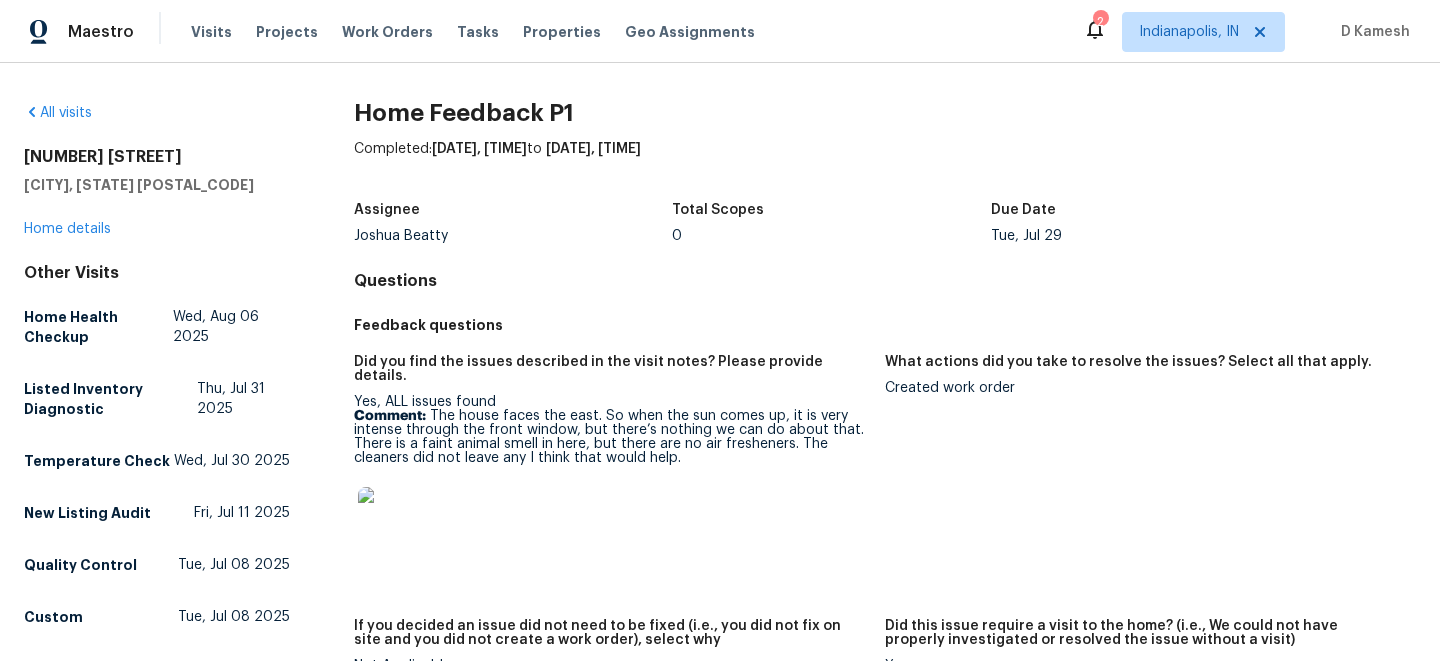 click at bounding box center (390, 519) 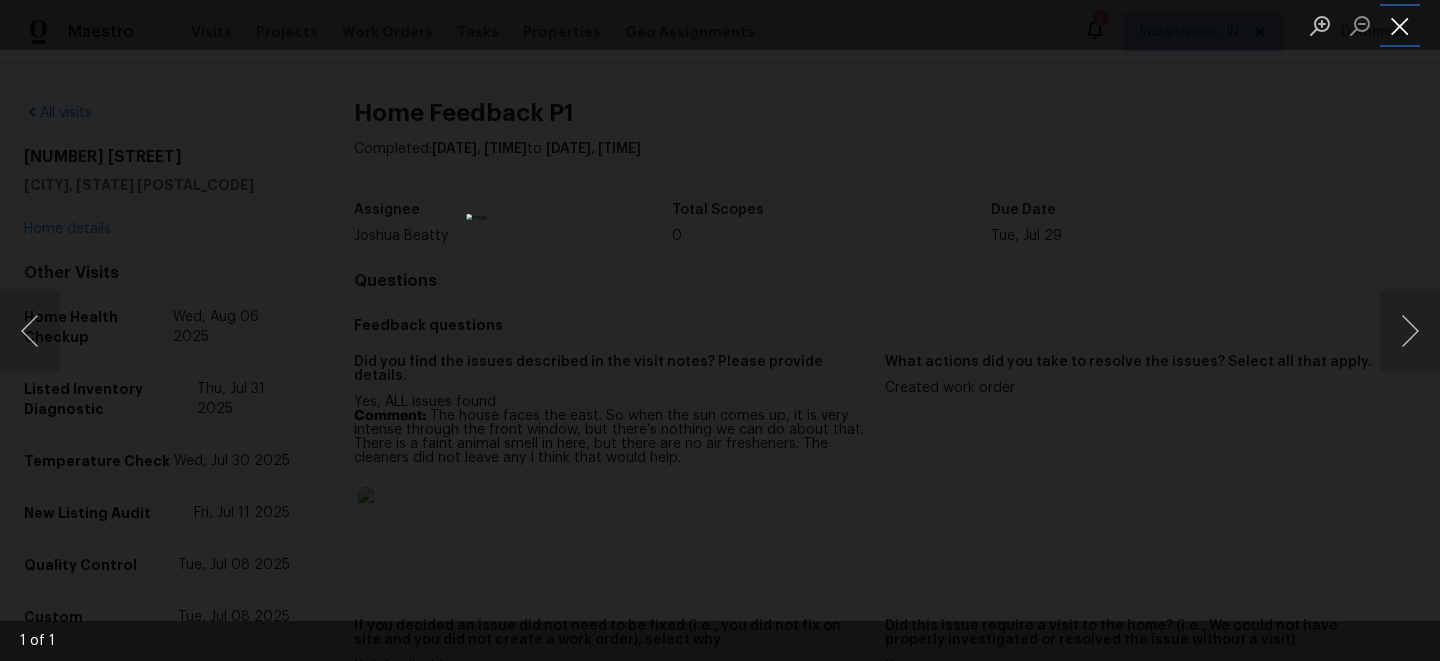 click at bounding box center (1400, 25) 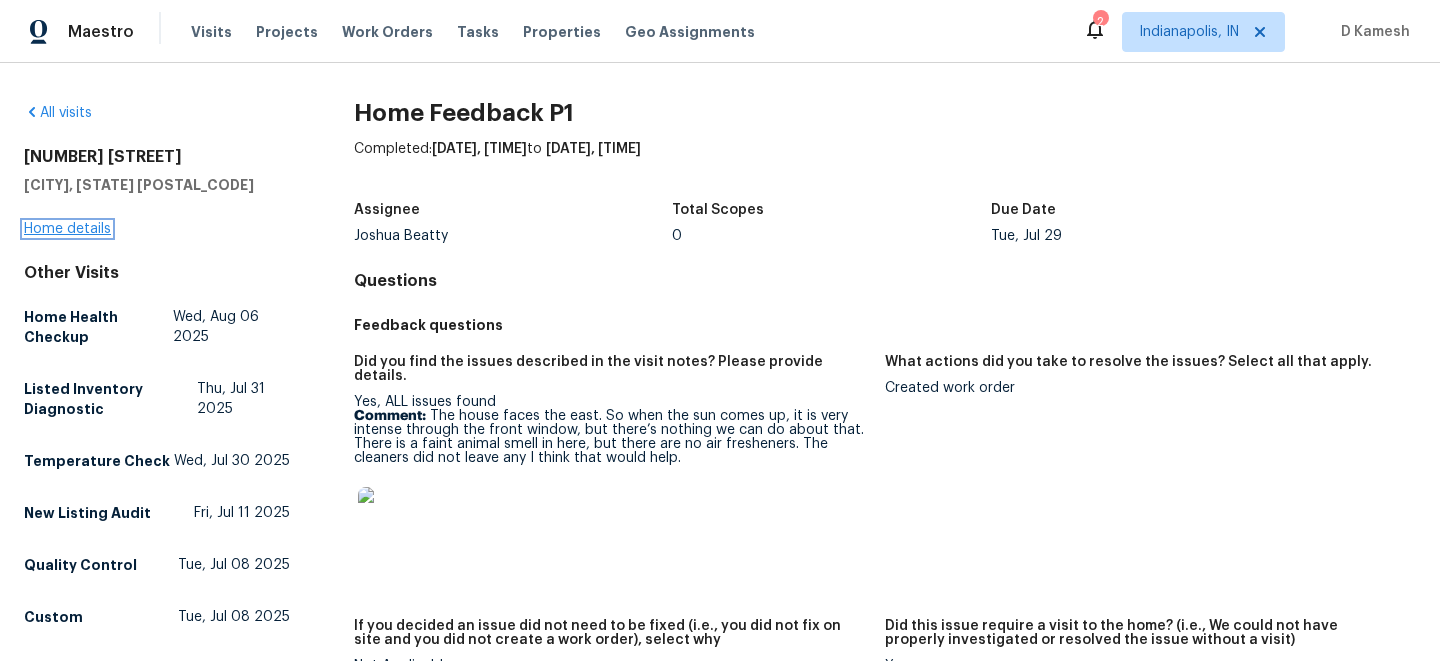 click on "Home details" at bounding box center (67, 229) 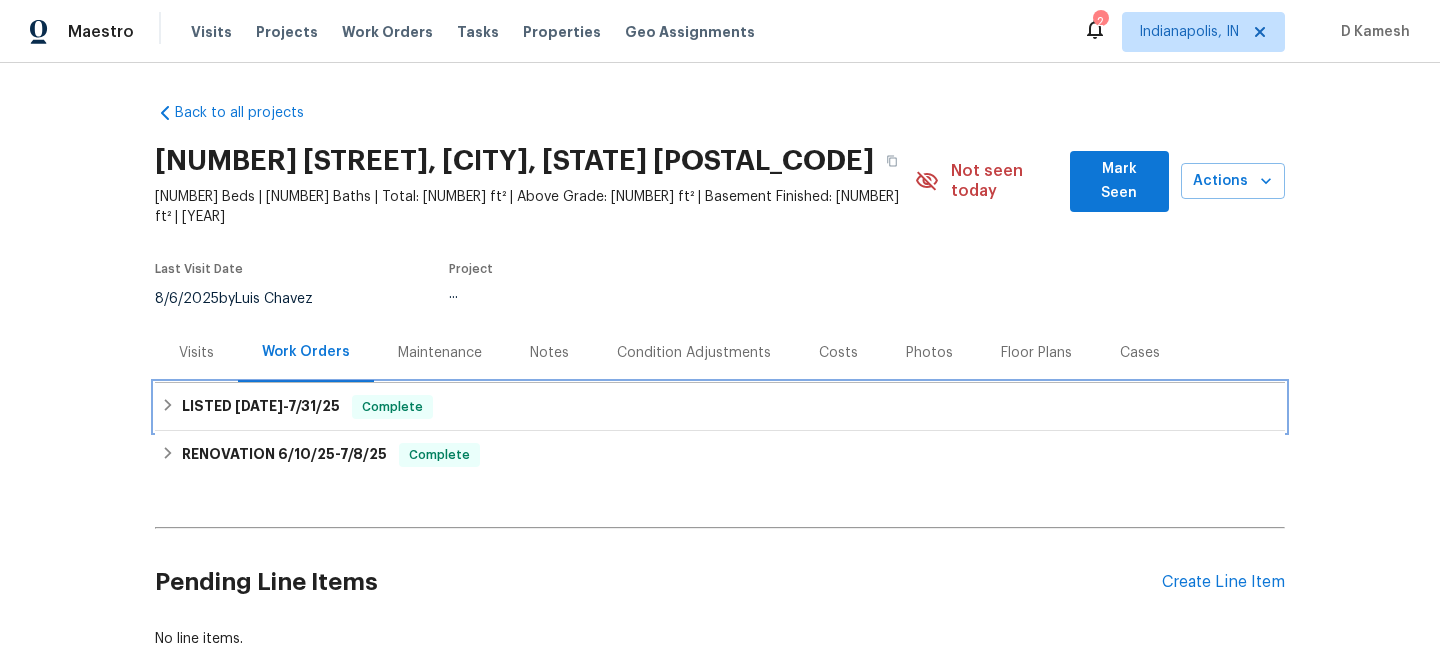 click 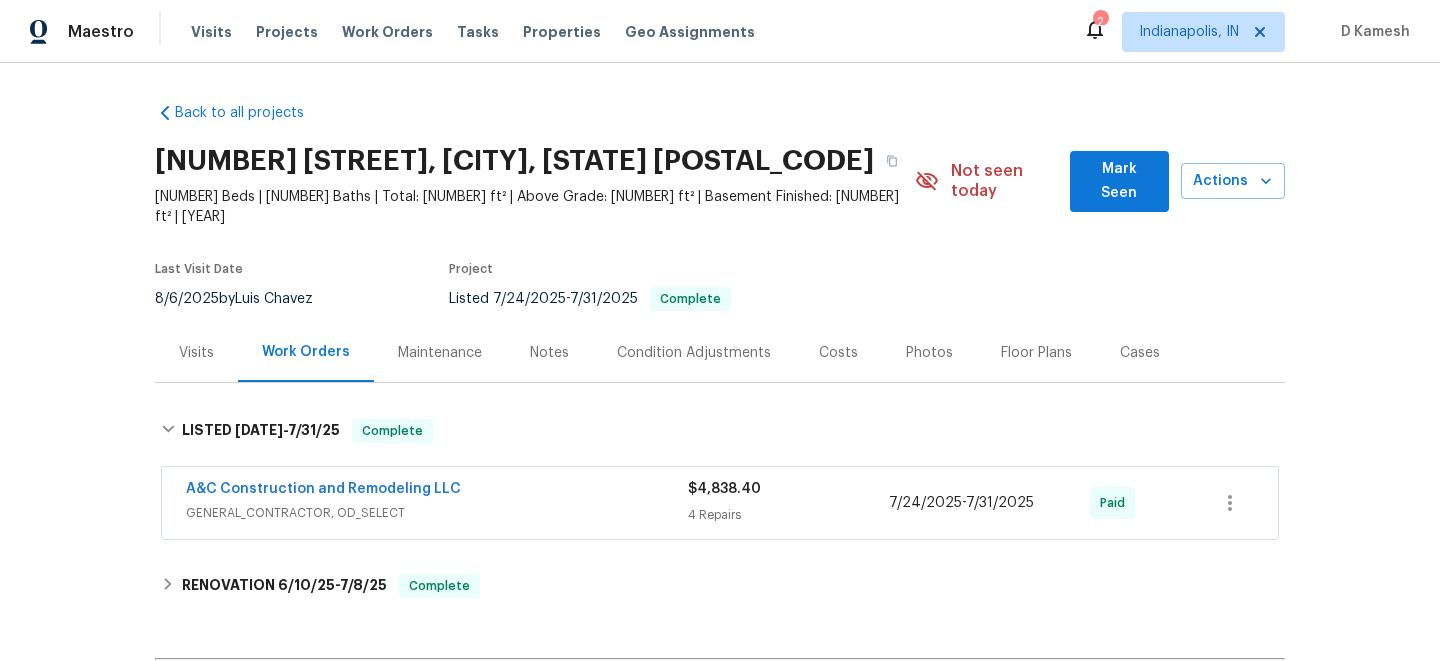 click on "GENERAL_CONTRACTOR, OD_SELECT" at bounding box center (437, 513) 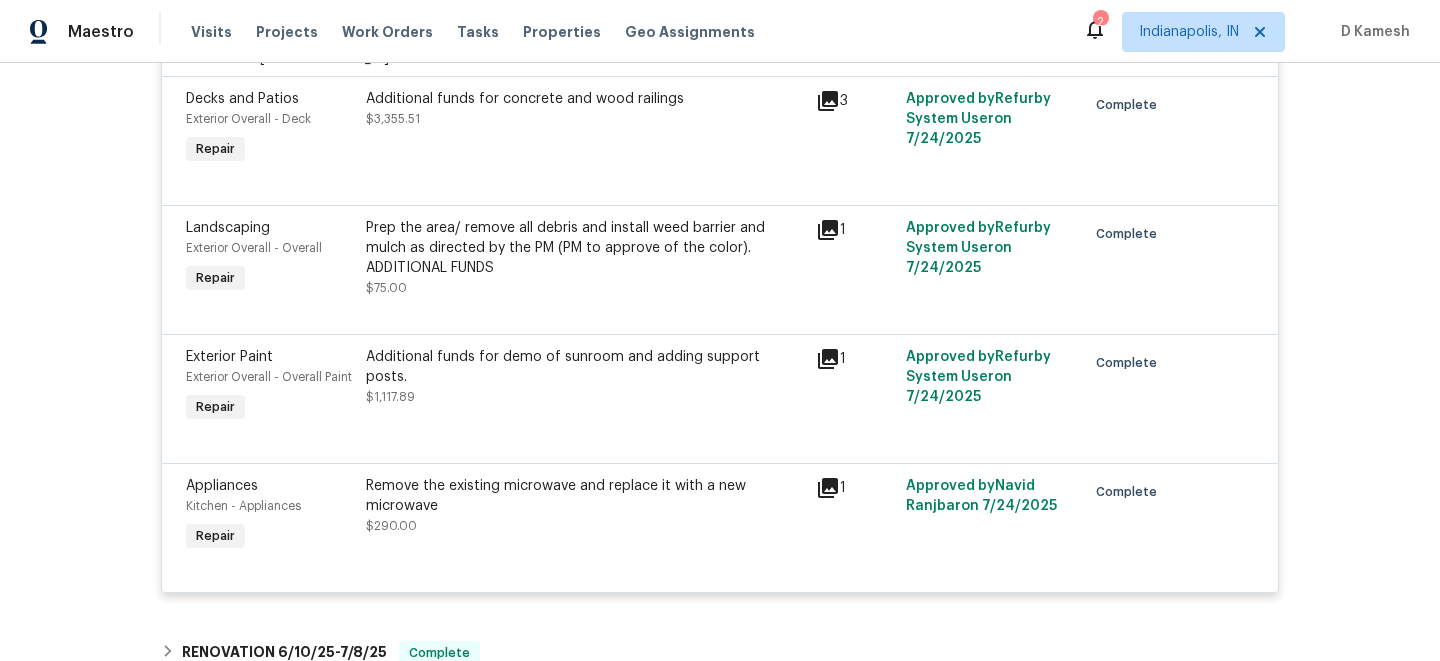 scroll, scrollTop: 521, scrollLeft: 0, axis: vertical 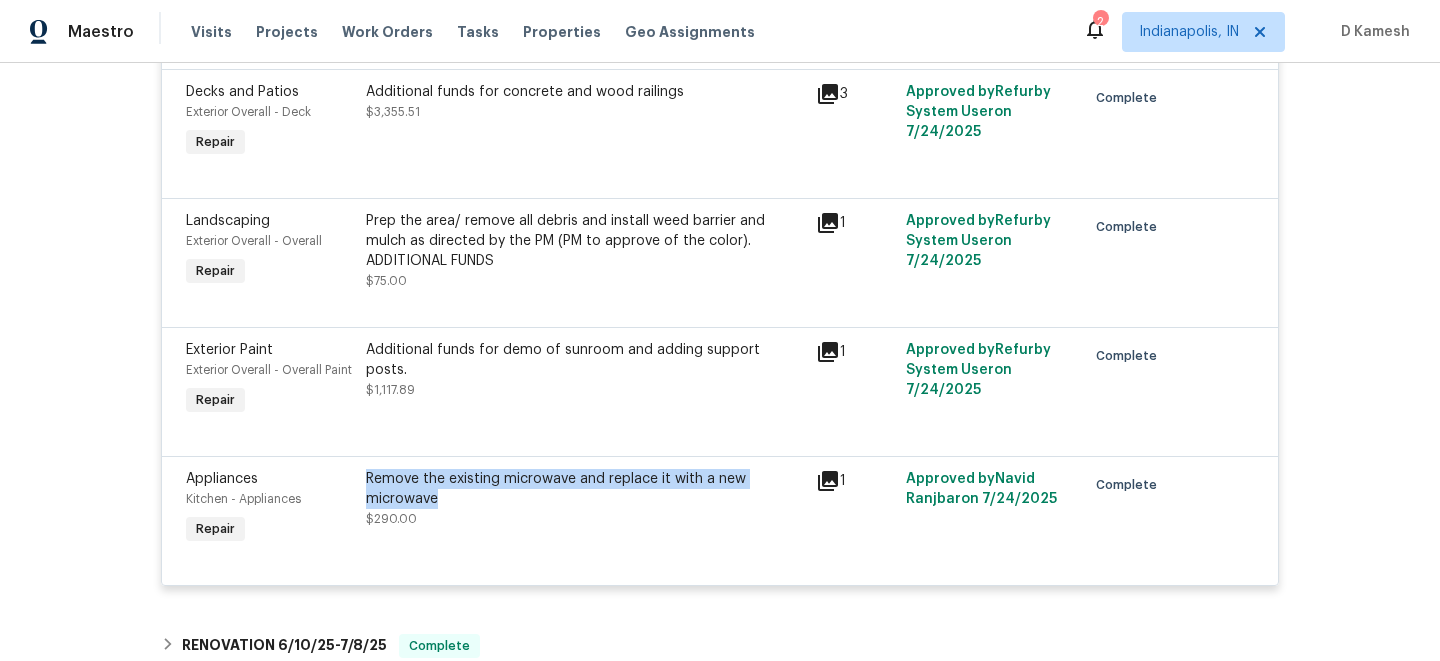 drag, startPoint x: 362, startPoint y: 458, endPoint x: 457, endPoint y: 488, distance: 99.62429 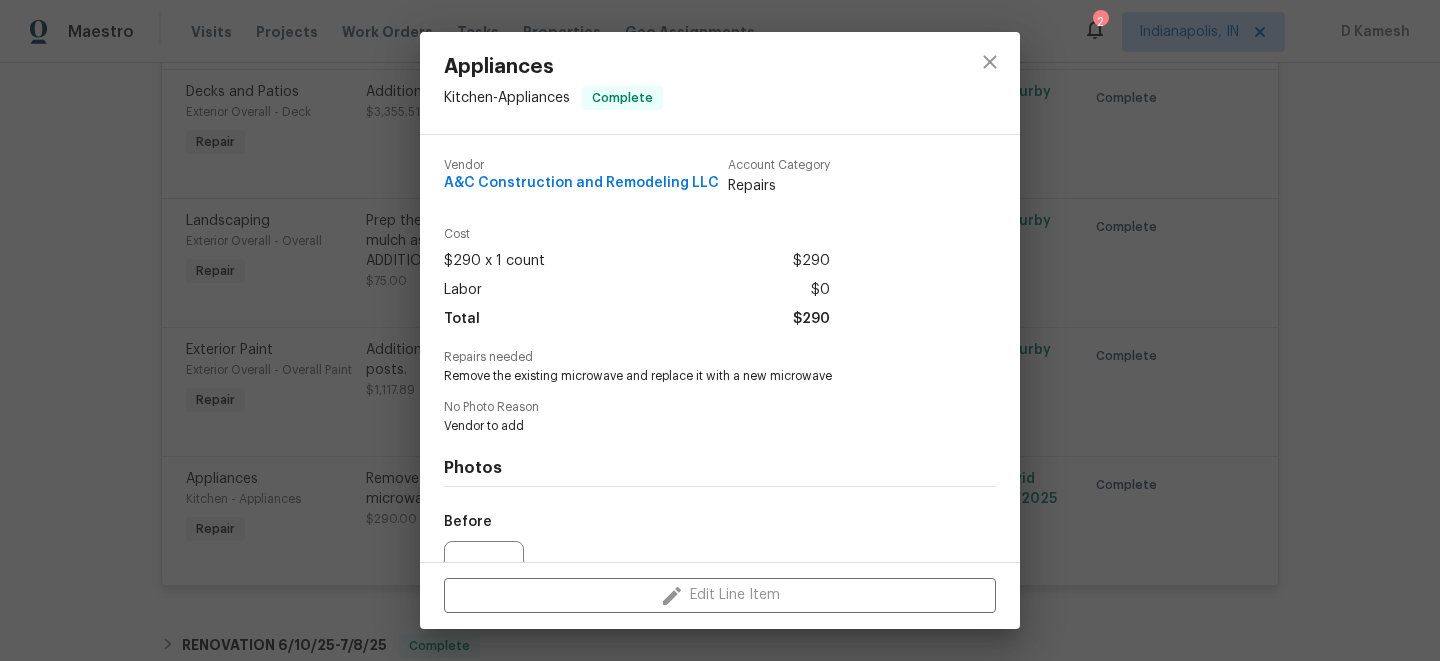 click on "Appliances Kitchen  -  Appliances Complete Vendor A&C Construction and Remodeling LLC Account Category Repairs Cost $290 x 1 count $290 Labor $0 Total $290 Repairs needed Remove the existing microwave and replace it with a new microwave No Photo Reason Vendor to add Photos Before After  Edit Line Item" at bounding box center [720, 330] 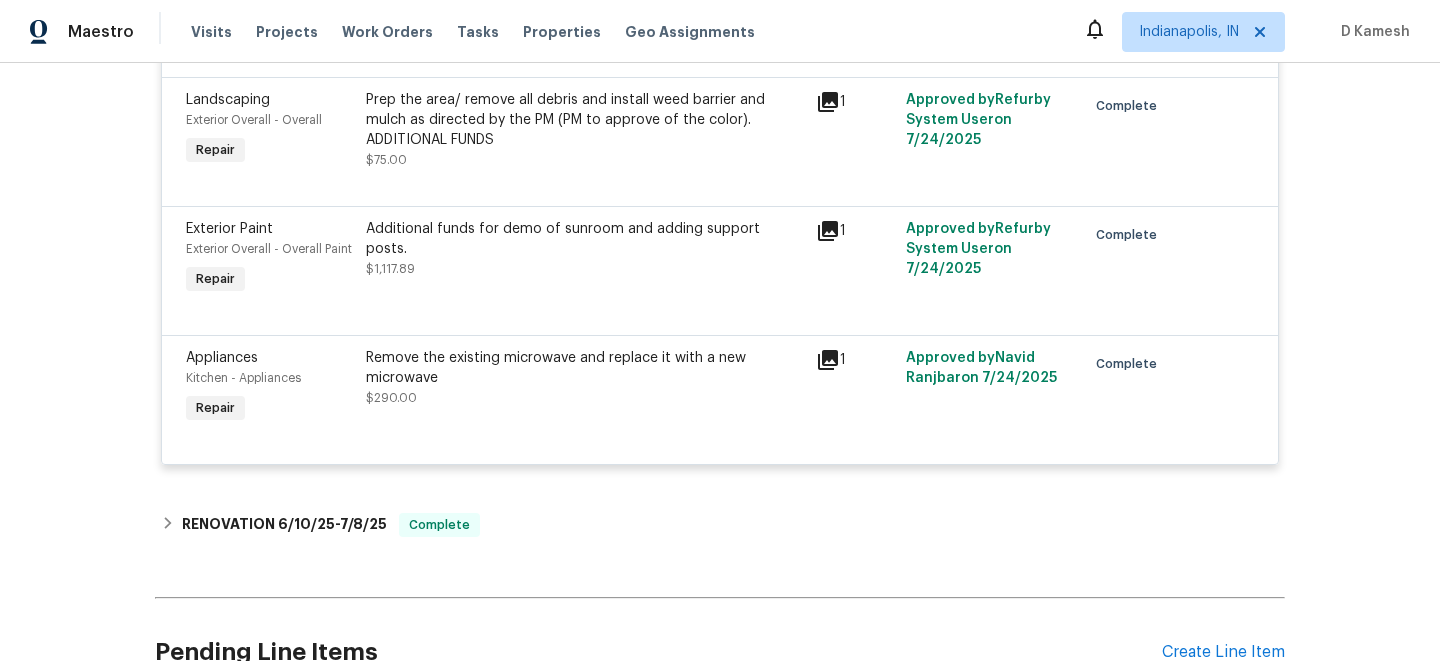 scroll, scrollTop: 0, scrollLeft: 0, axis: both 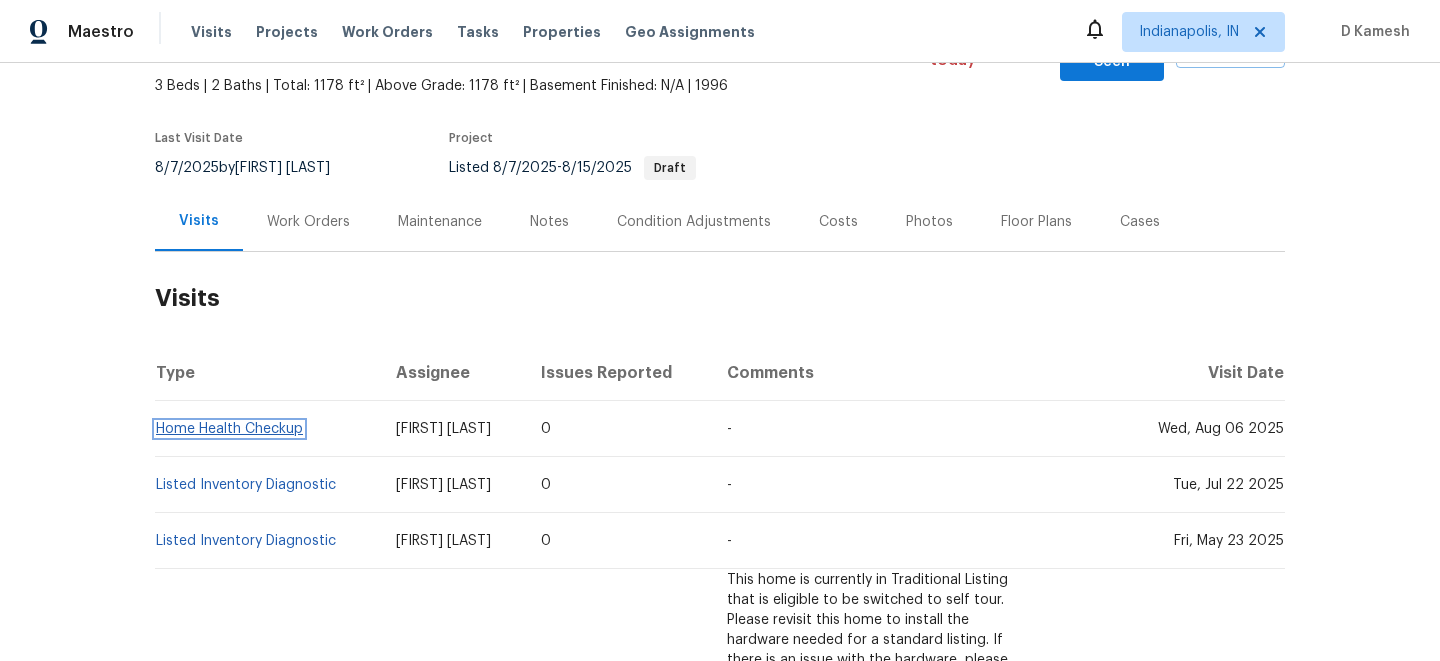 click on "Home Health Checkup" at bounding box center [229, 429] 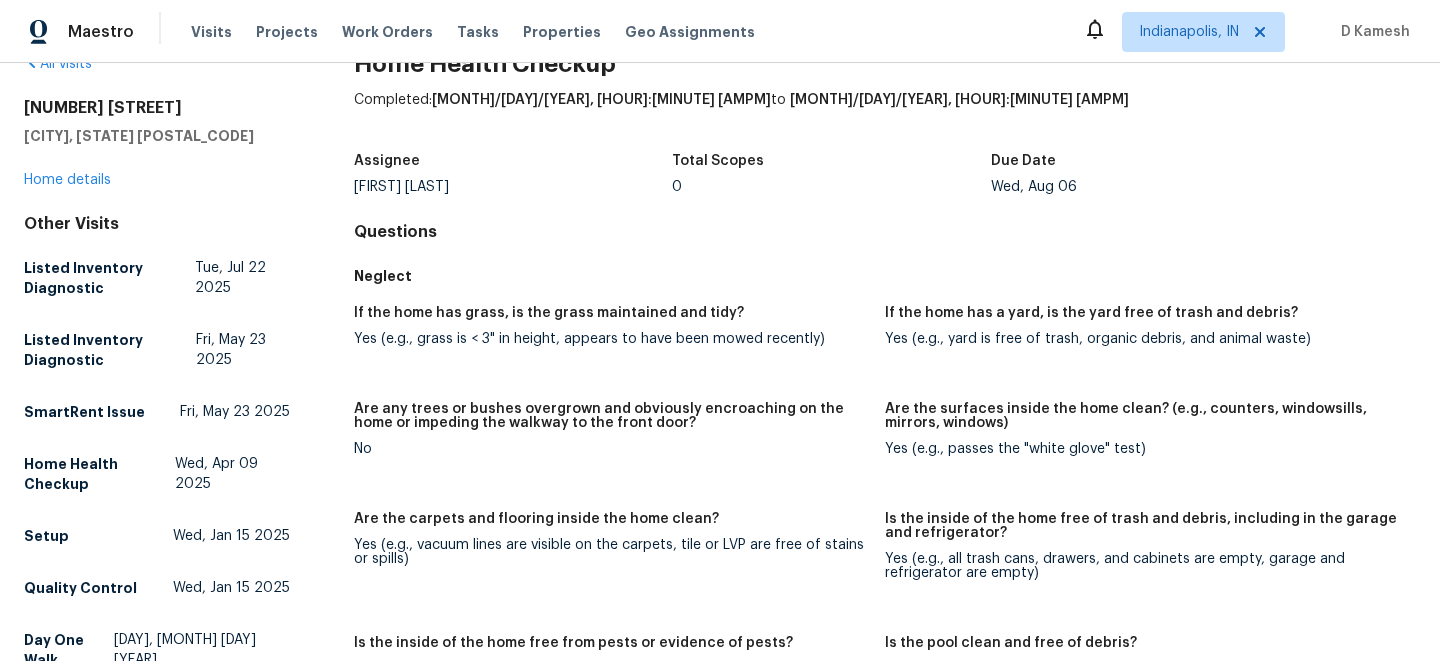scroll, scrollTop: 0, scrollLeft: 0, axis: both 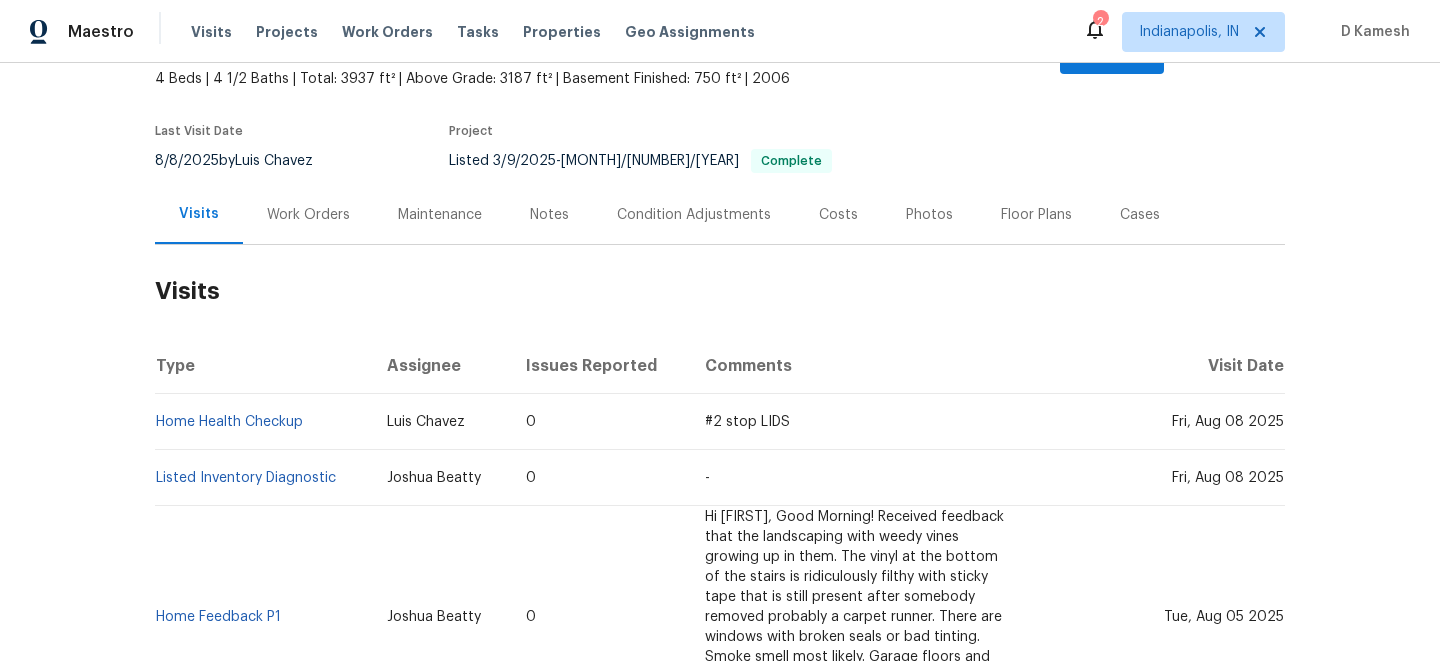 click on "Work Orders" at bounding box center [308, 215] 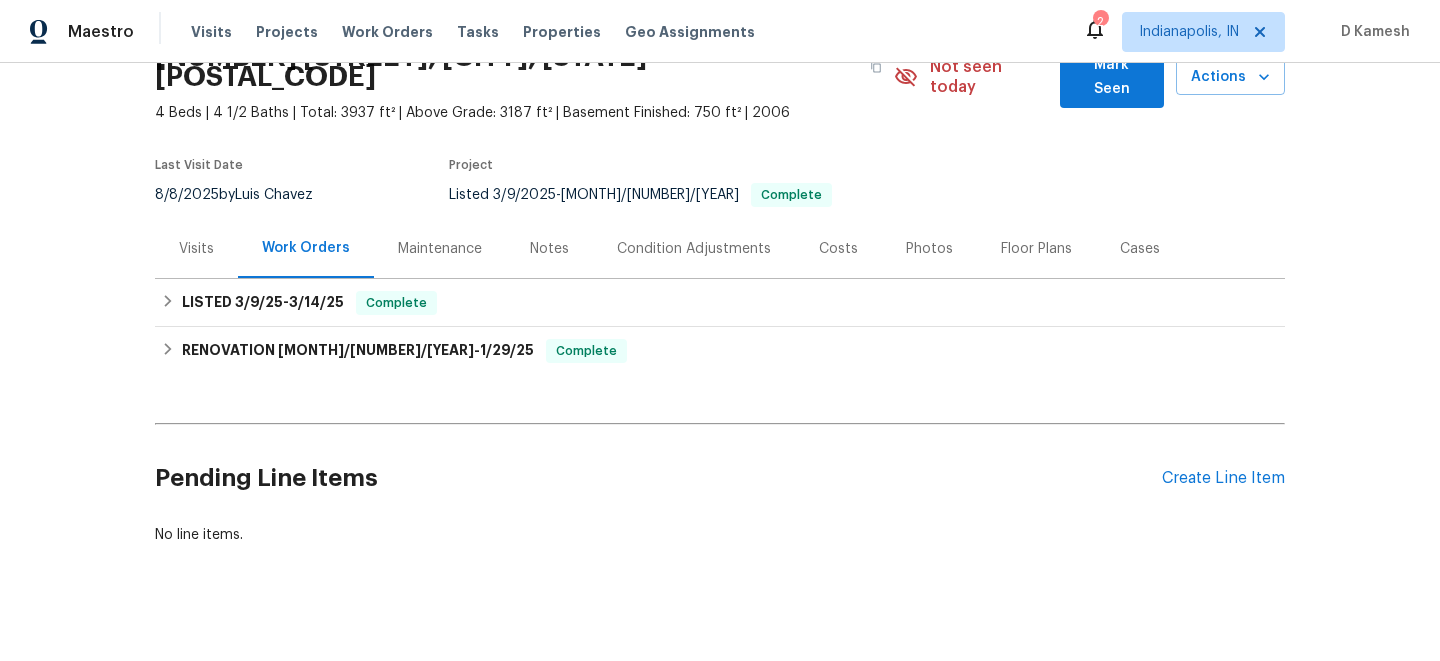 click on "Visits" at bounding box center (196, 248) 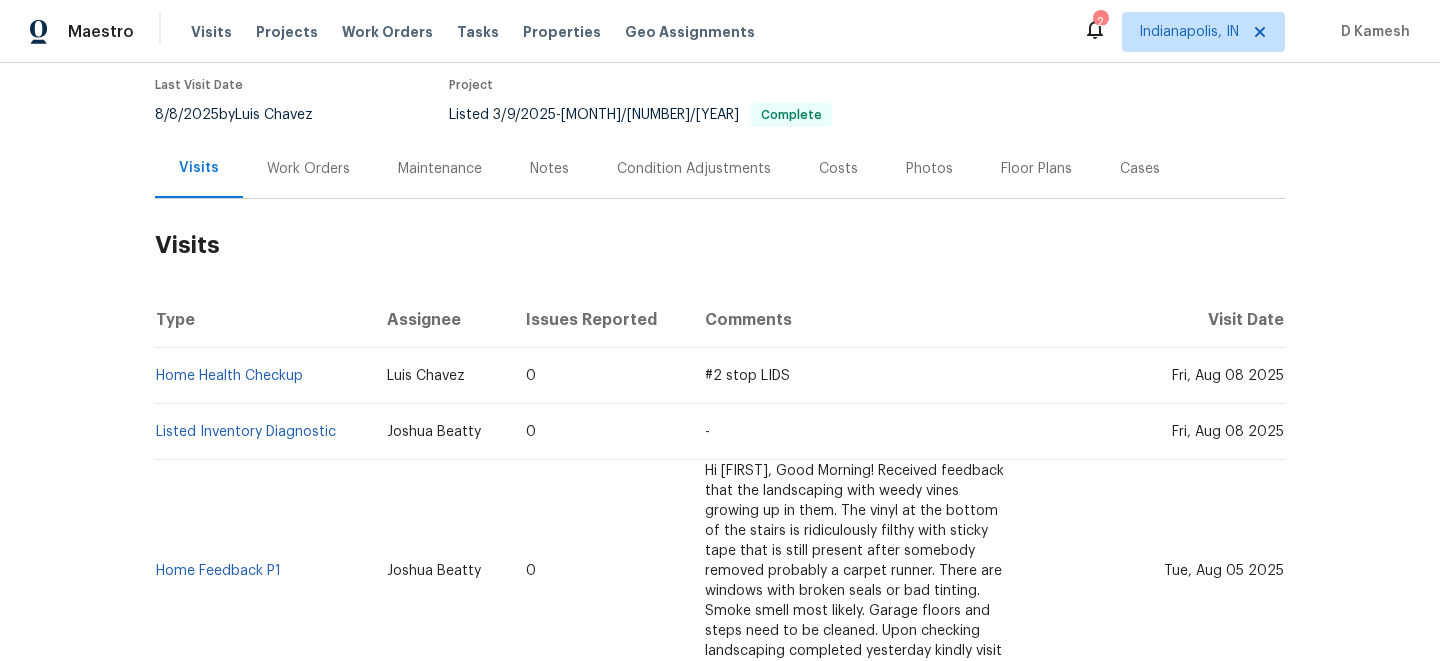 scroll, scrollTop: 187, scrollLeft: 0, axis: vertical 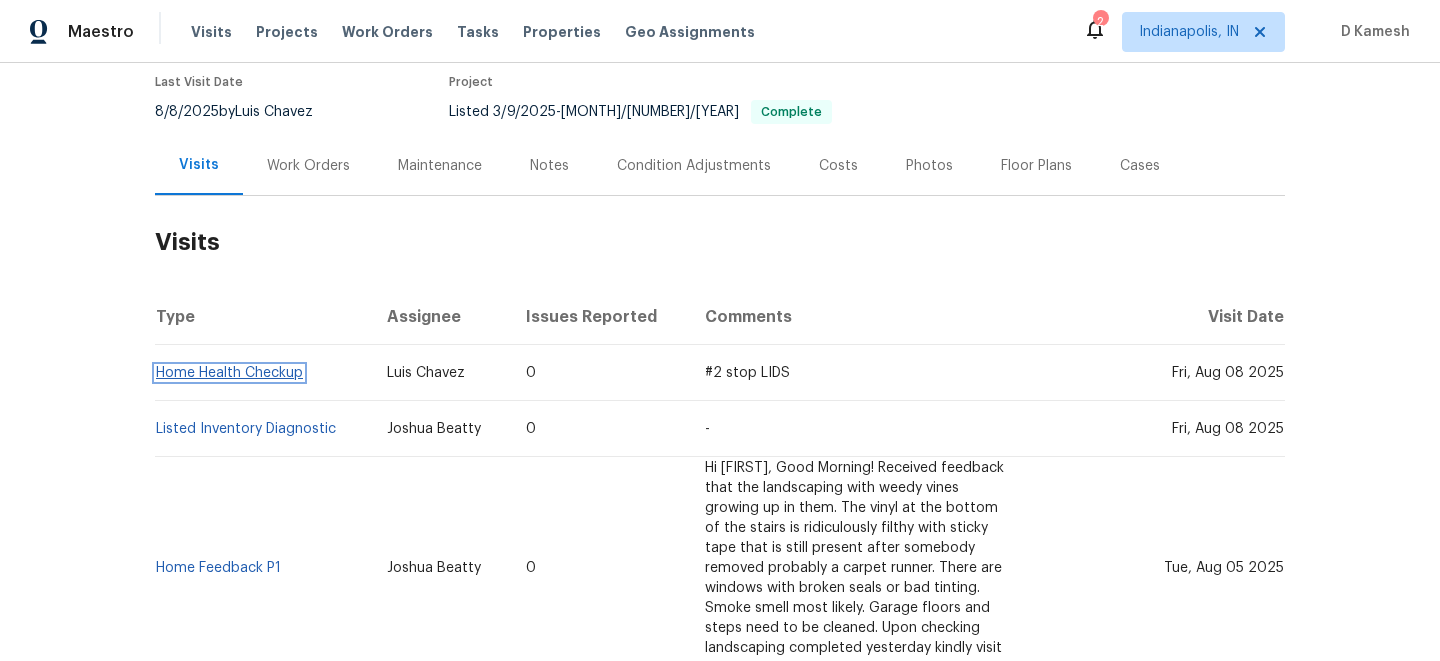 click on "Home Health Checkup" at bounding box center (229, 373) 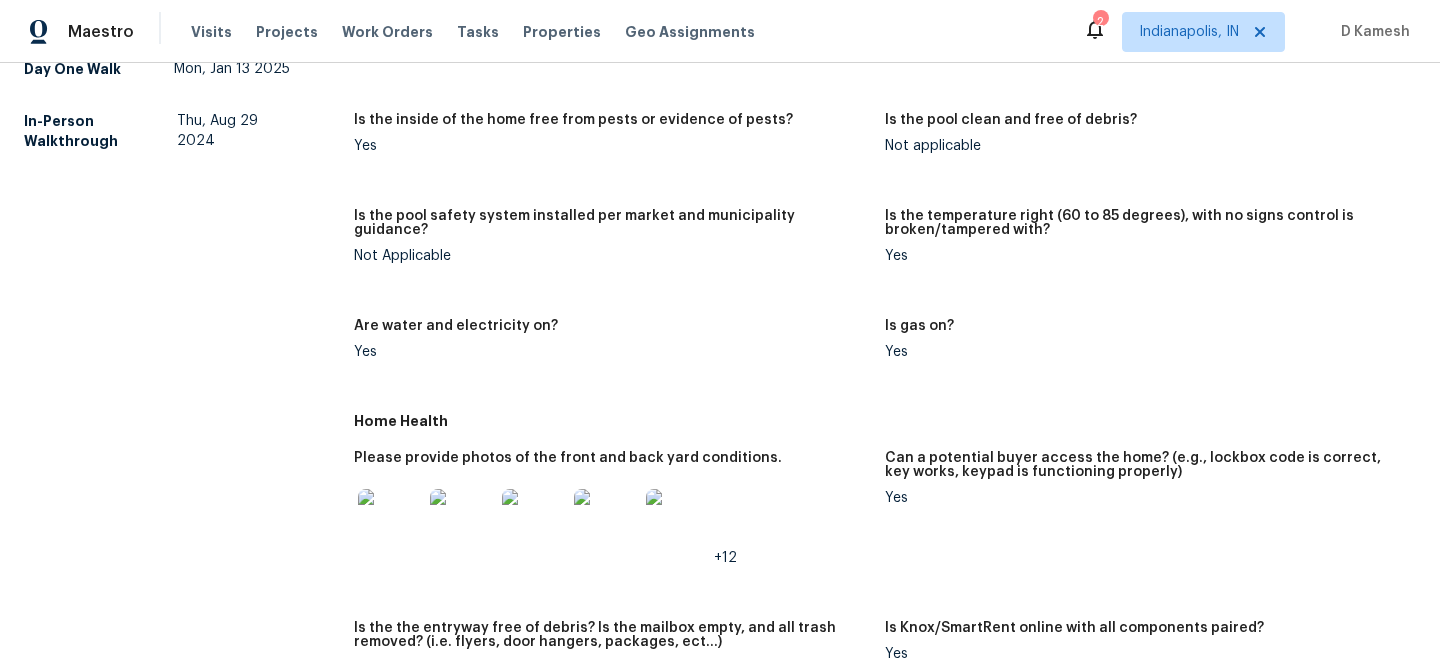 scroll, scrollTop: 0, scrollLeft: 0, axis: both 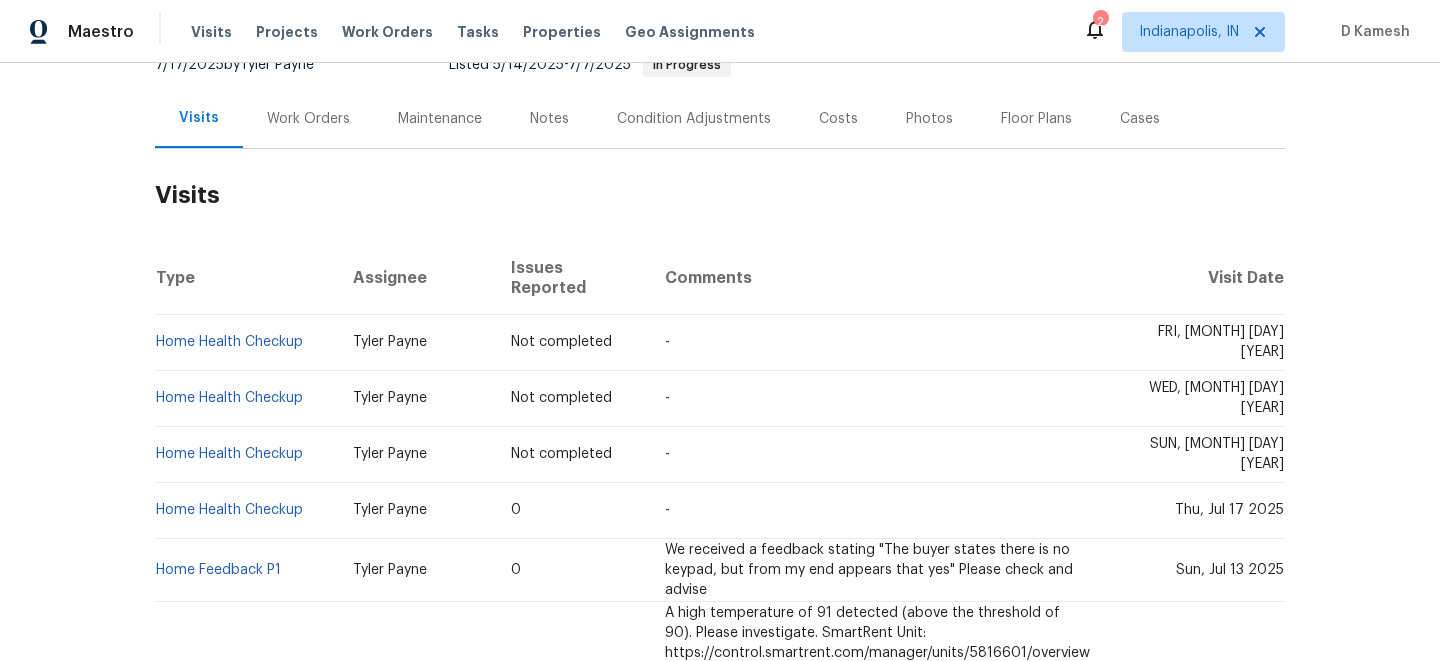 click on "Work Orders" at bounding box center (308, 119) 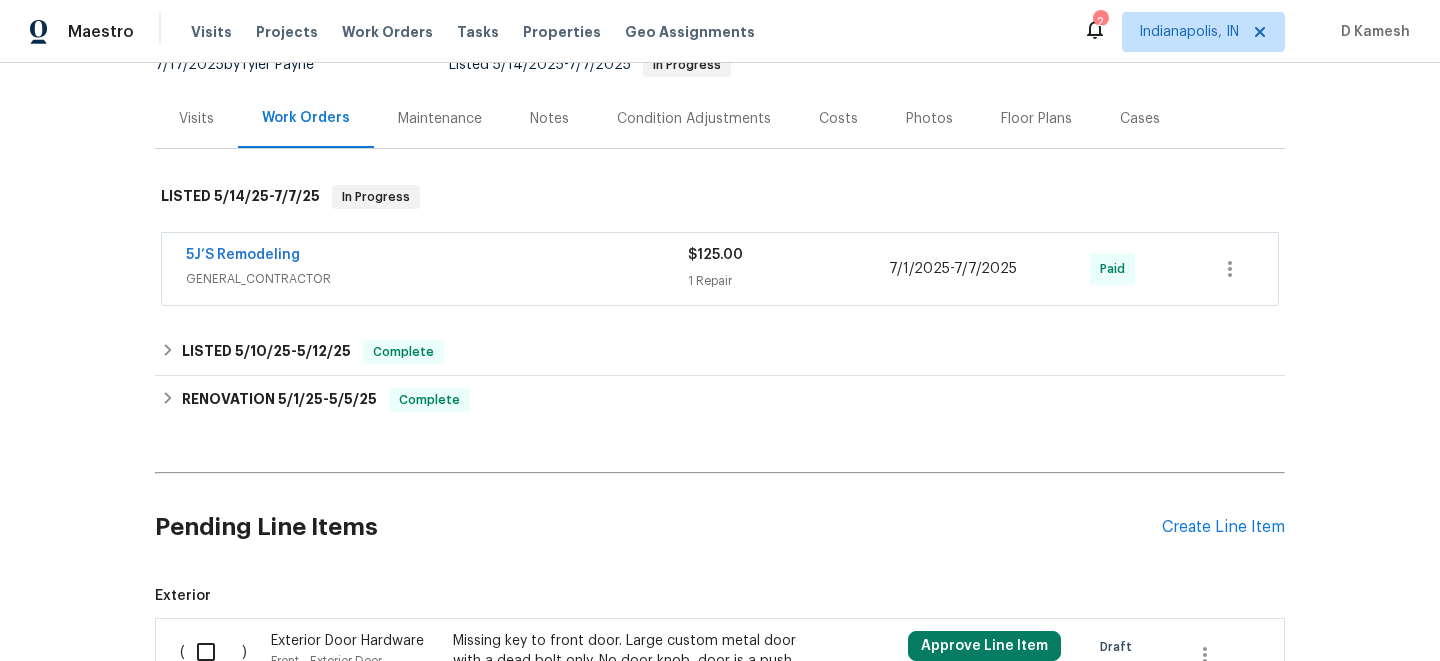 click on "GENERAL_CONTRACTOR" at bounding box center [437, 279] 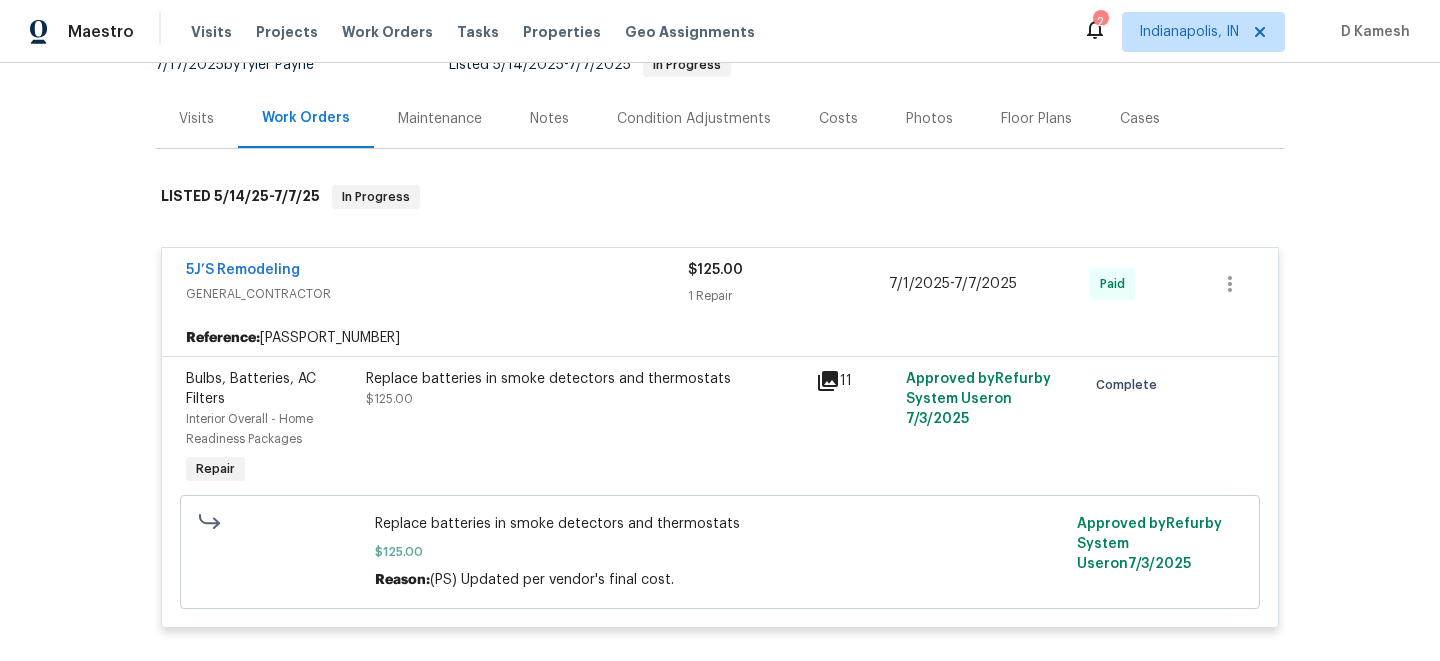 click on "5J’S Remodeling" at bounding box center [437, 272] 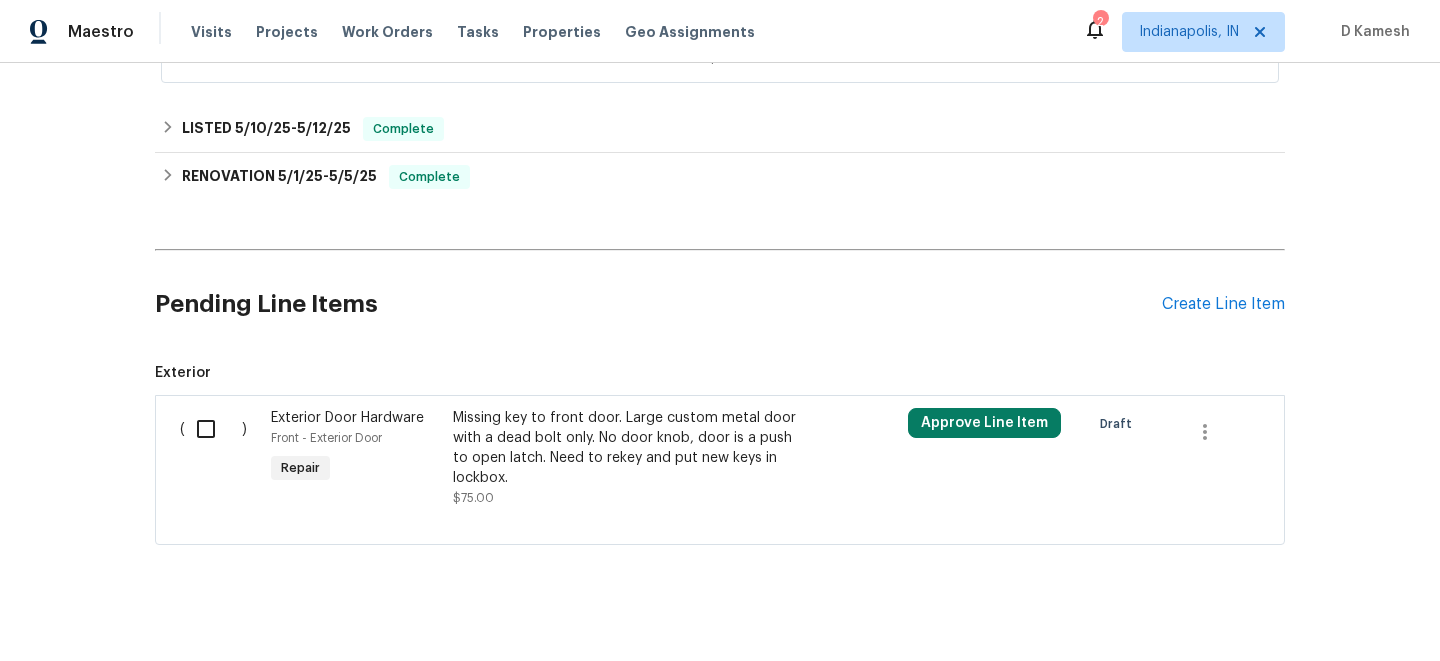 scroll, scrollTop: 0, scrollLeft: 0, axis: both 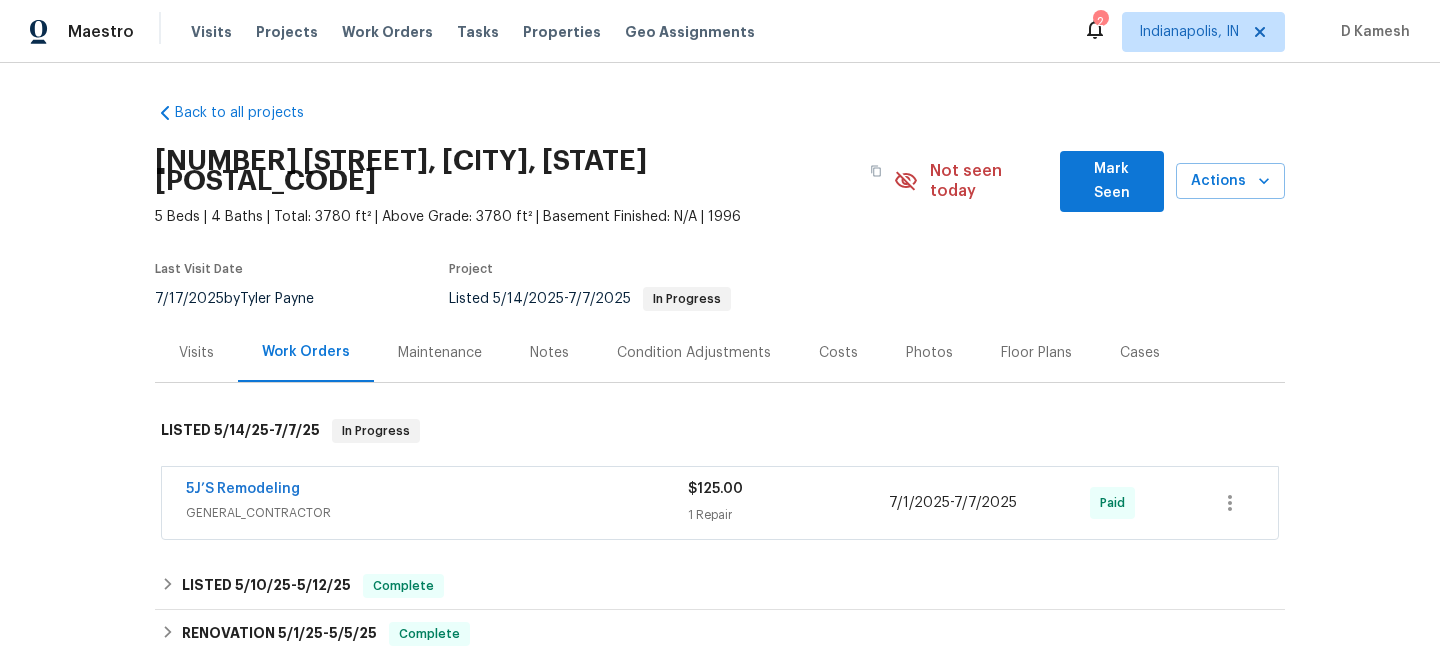 click on "Visits" at bounding box center [196, 353] 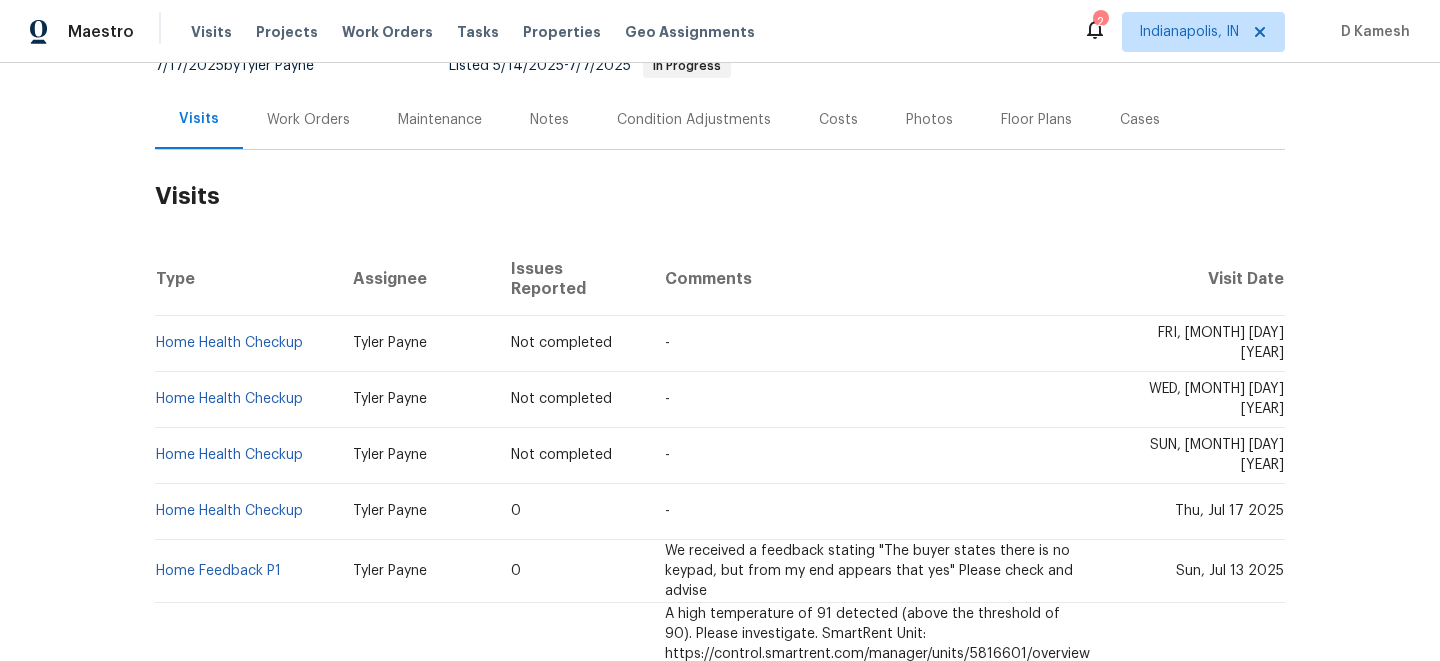 scroll, scrollTop: 0, scrollLeft: 0, axis: both 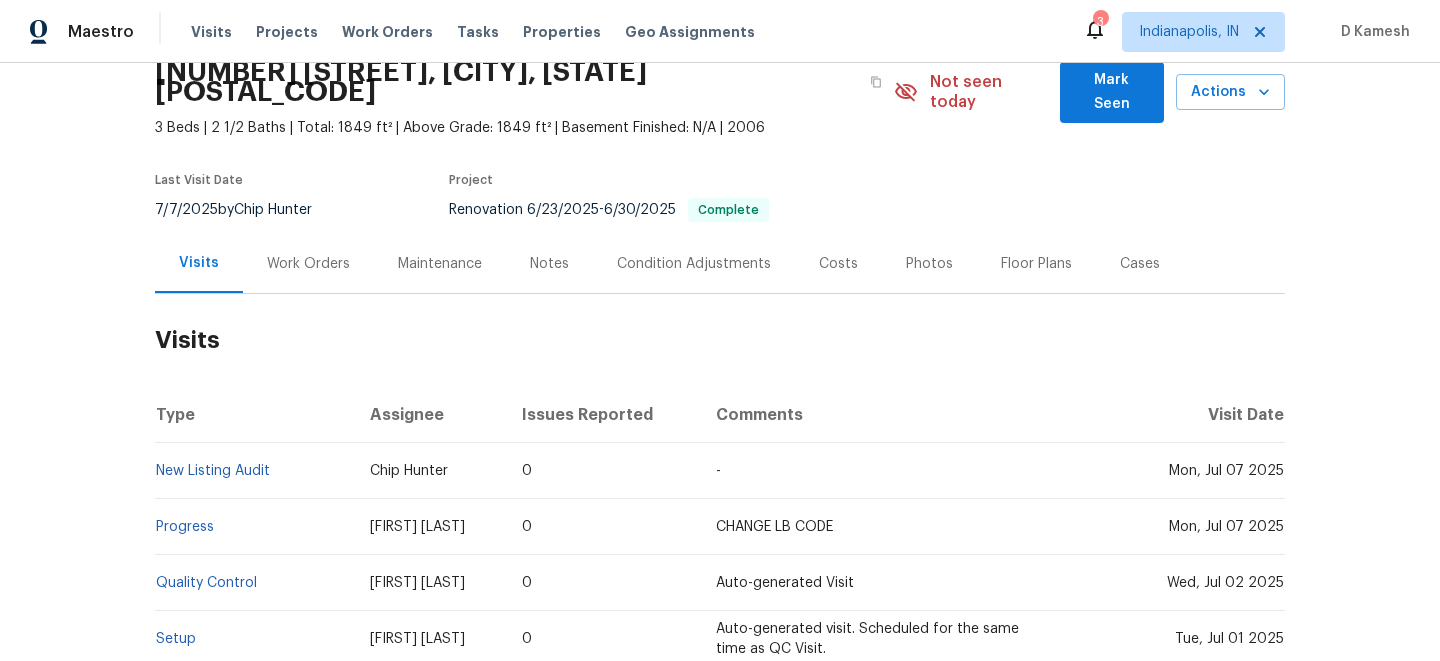 click on "Work Orders" at bounding box center [308, 264] 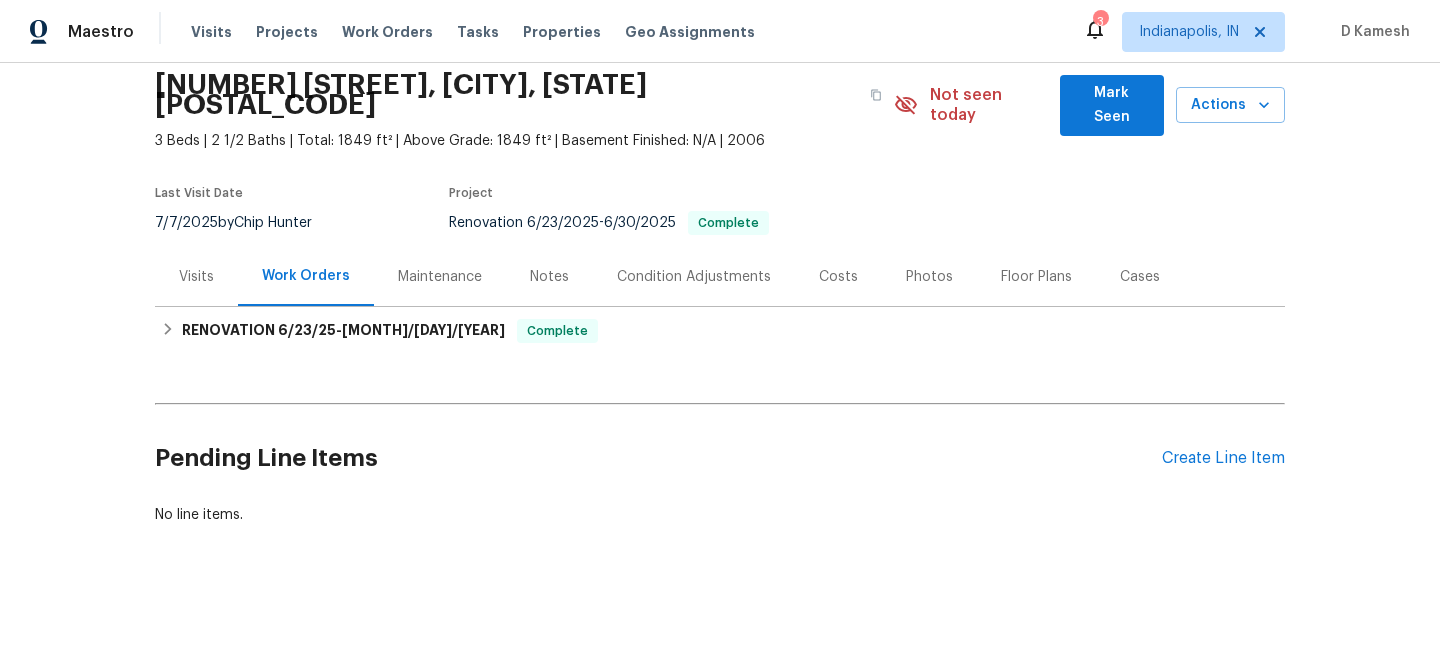 scroll, scrollTop: 56, scrollLeft: 0, axis: vertical 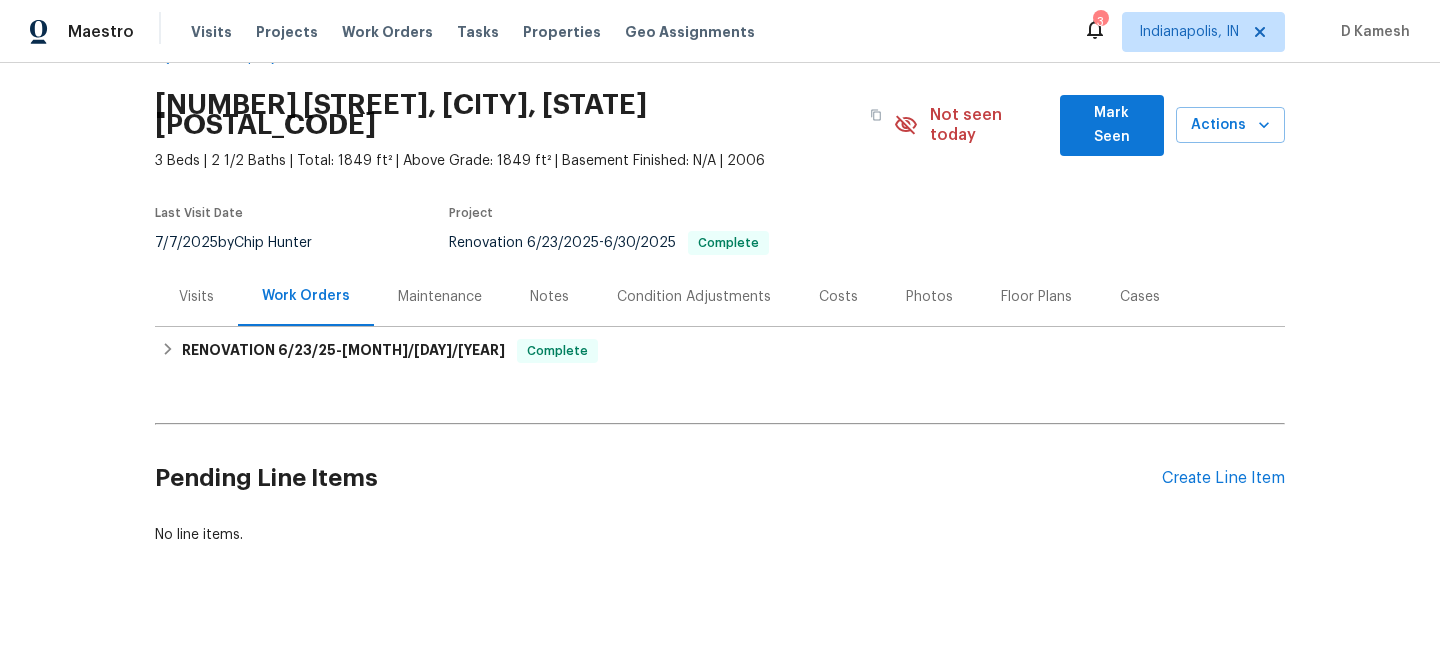 click on "Visits" at bounding box center (196, 296) 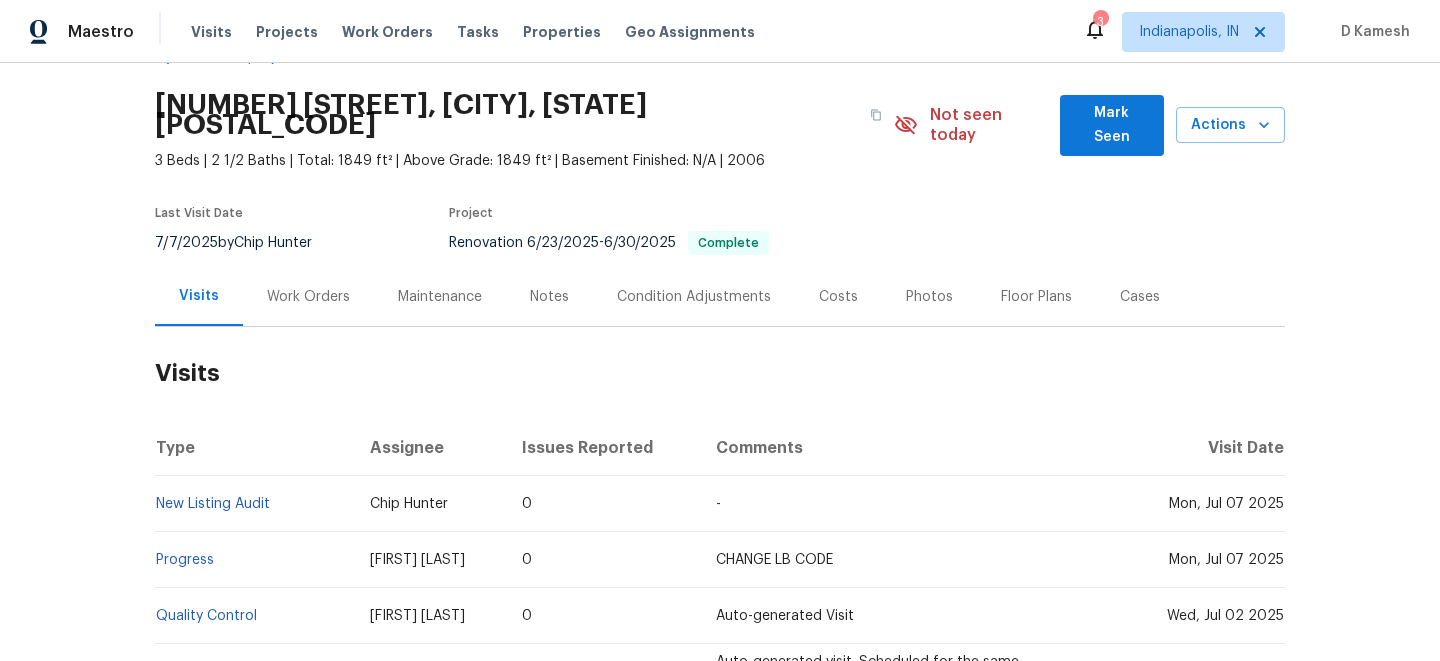 scroll, scrollTop: 89, scrollLeft: 0, axis: vertical 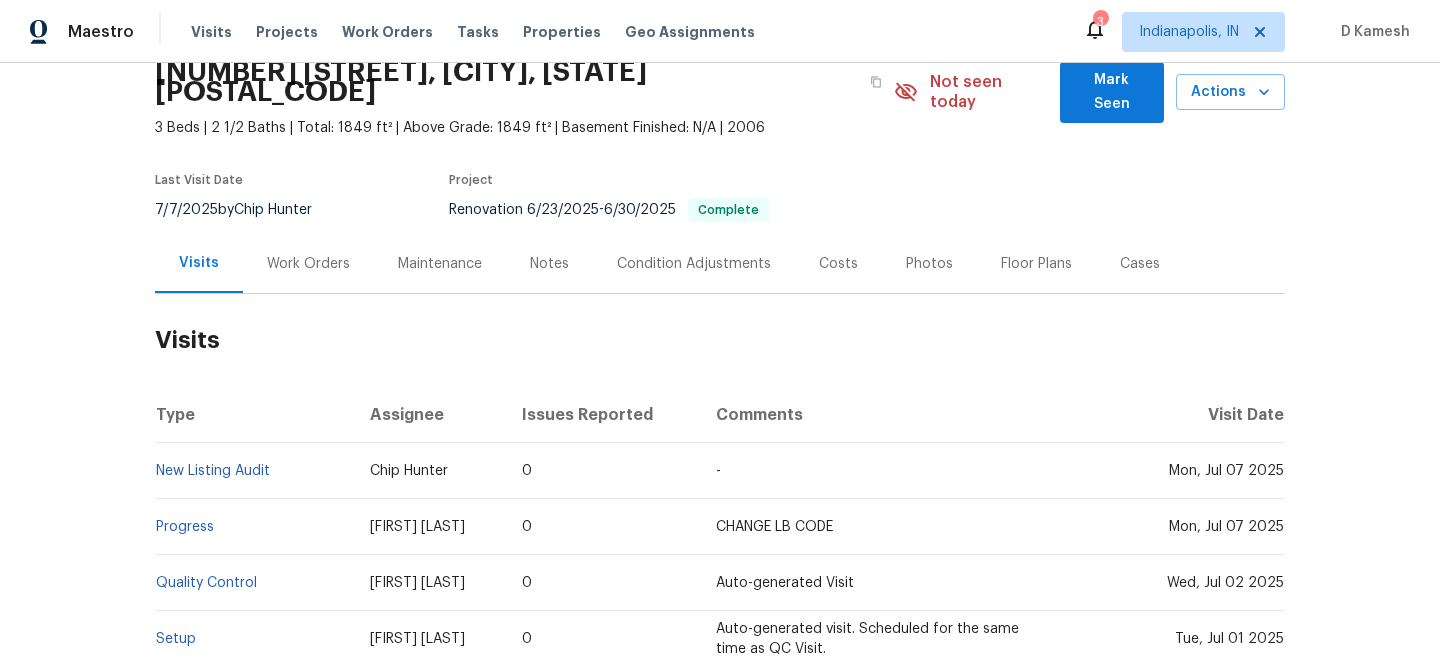 click on "Work Orders" at bounding box center [308, 264] 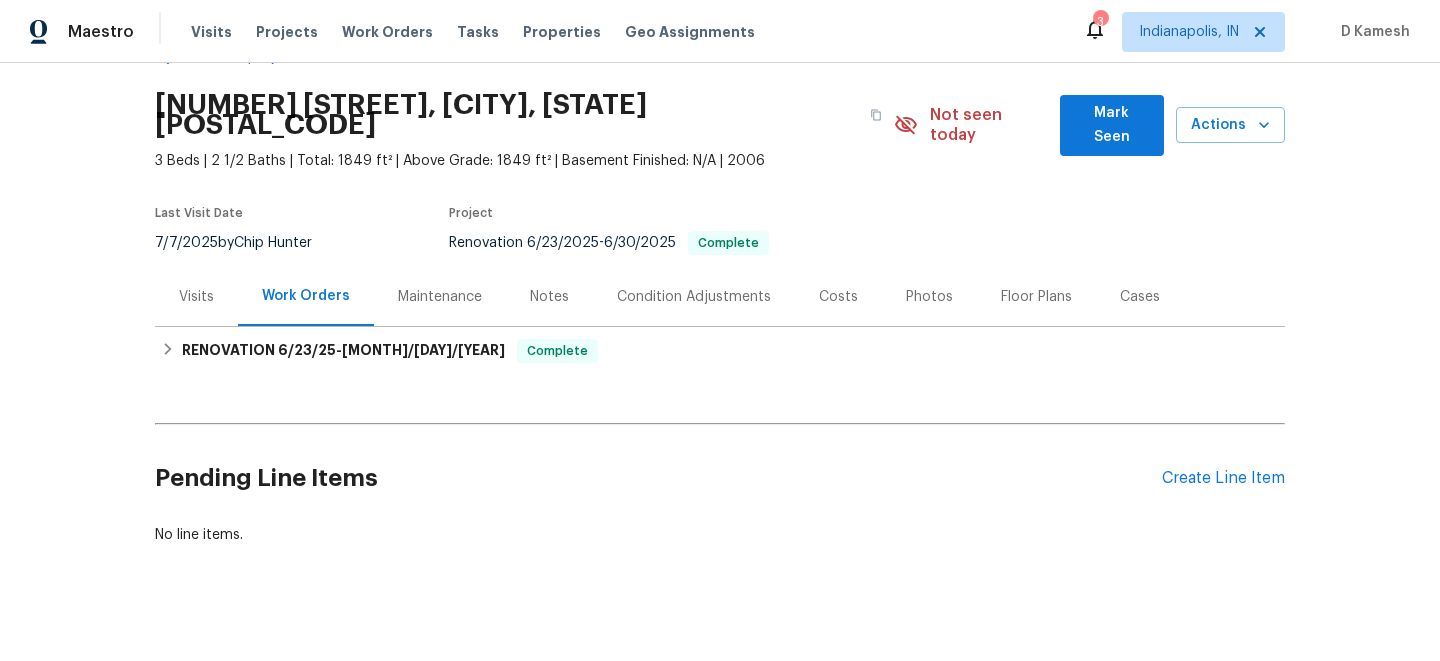 click on "Visits" at bounding box center (196, 296) 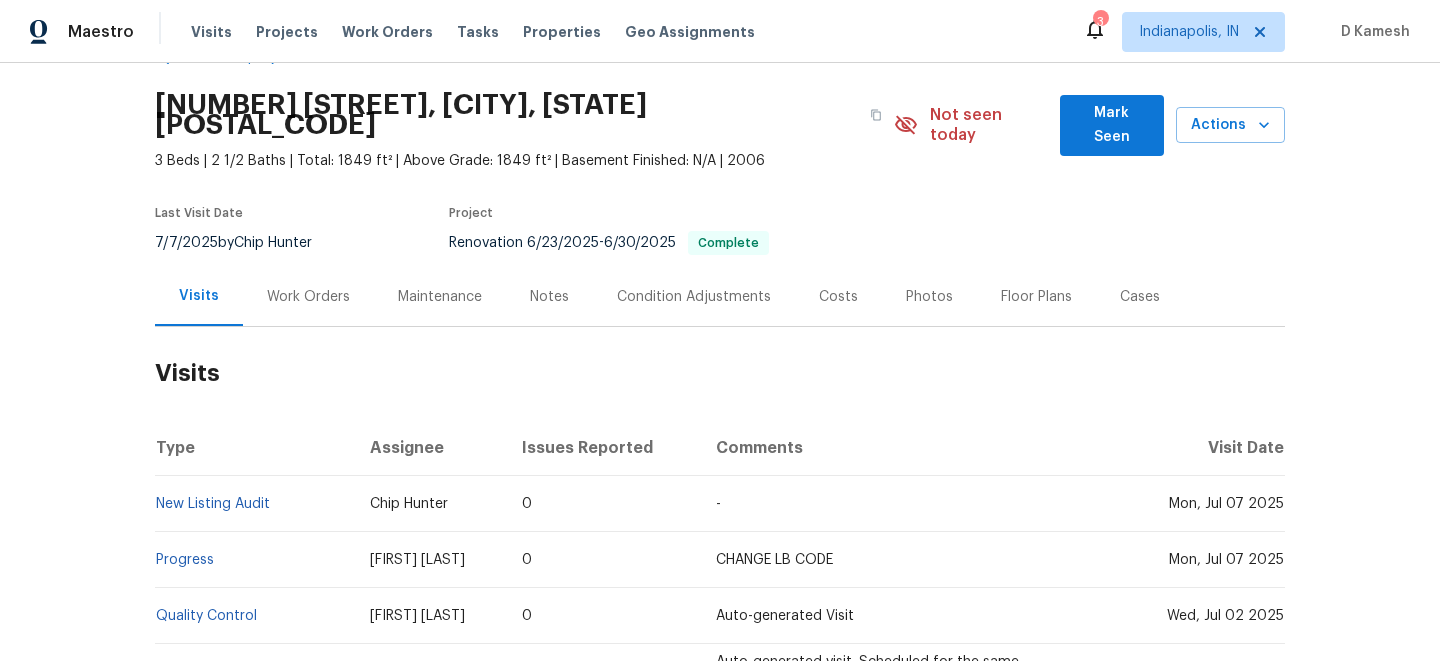scroll, scrollTop: 89, scrollLeft: 0, axis: vertical 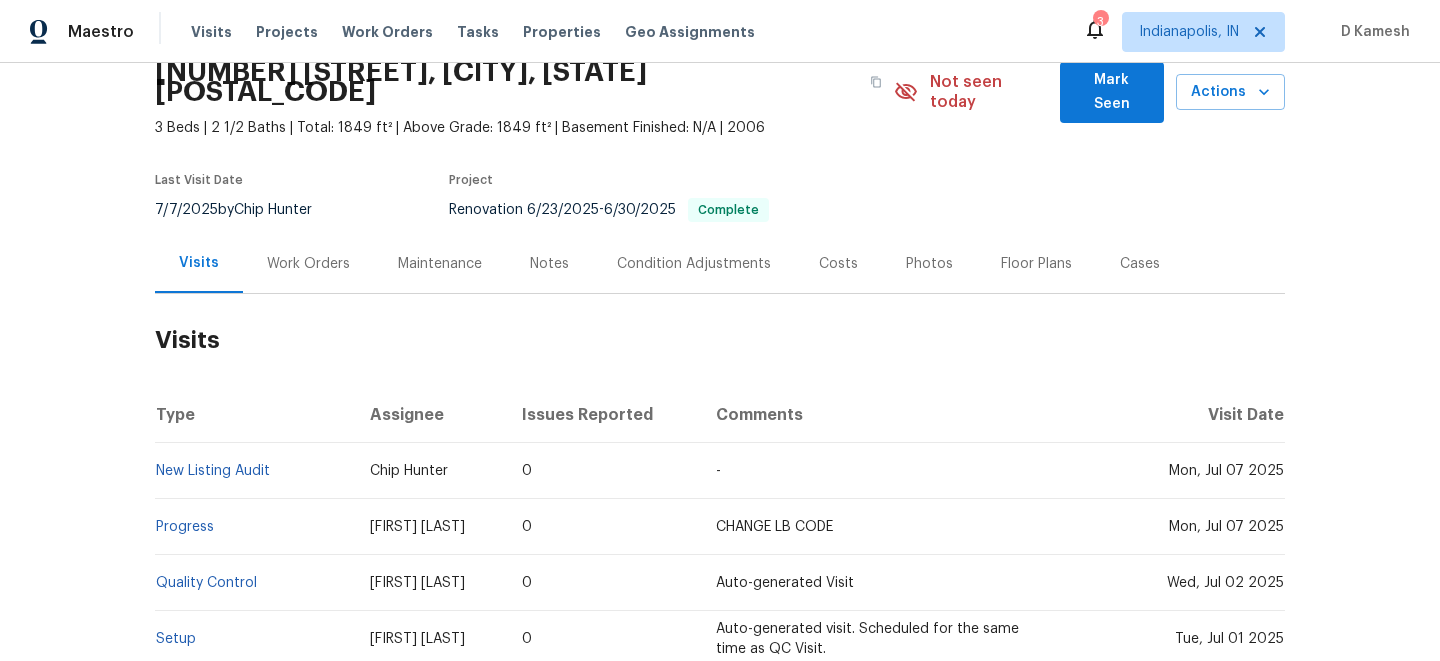 click on "Work Orders" at bounding box center [308, 263] 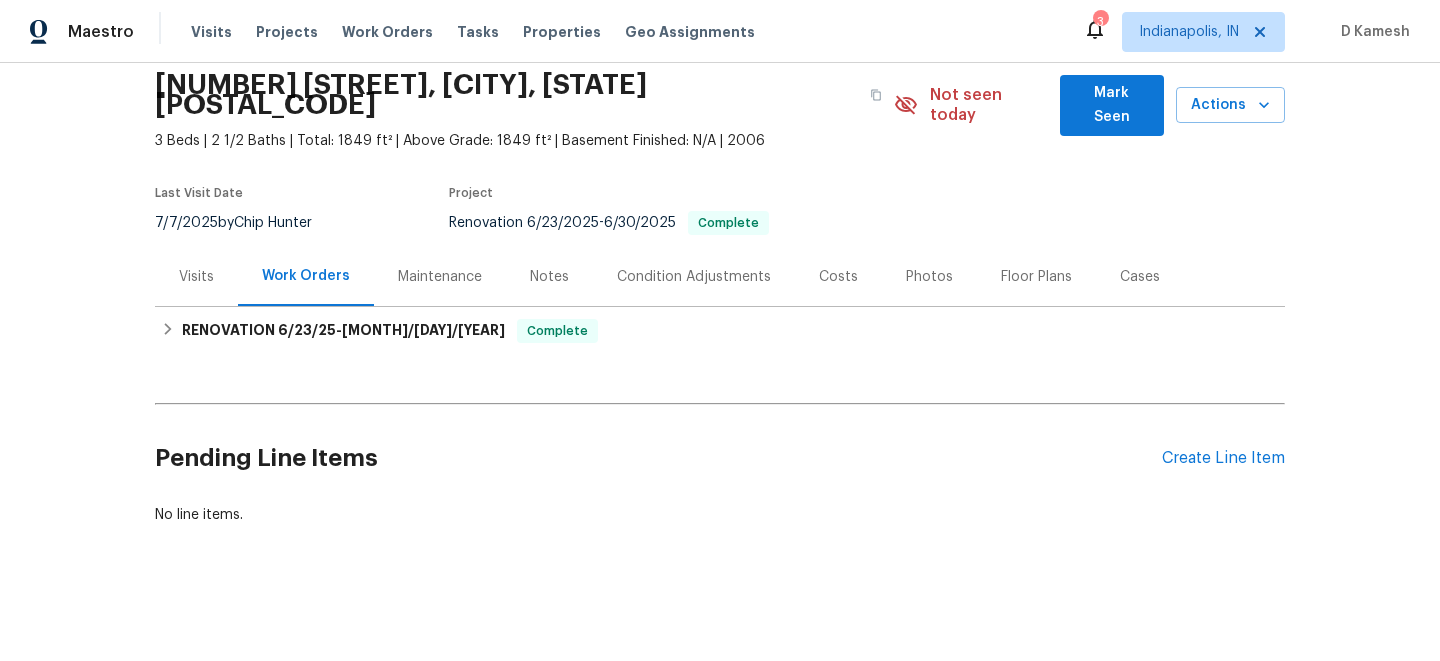 scroll, scrollTop: 56, scrollLeft: 0, axis: vertical 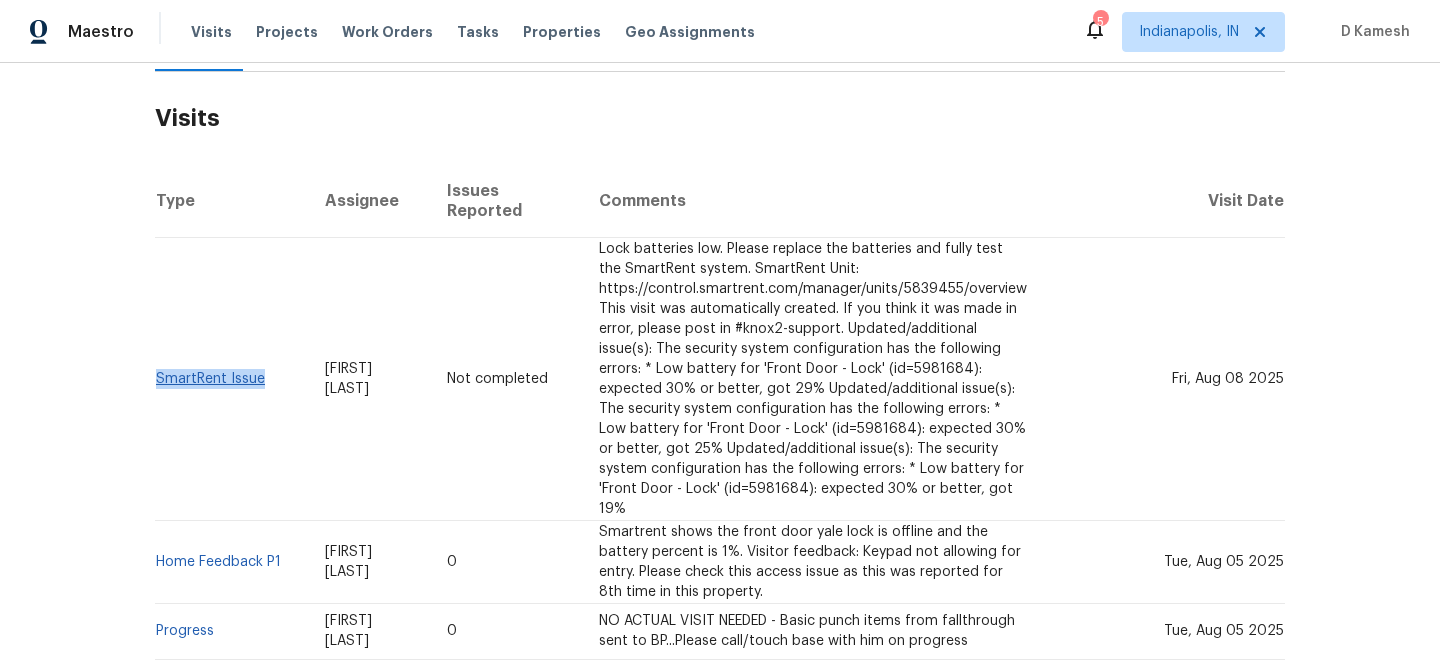 drag, startPoint x: 269, startPoint y: 343, endPoint x: 159, endPoint y: 337, distance: 110.16351 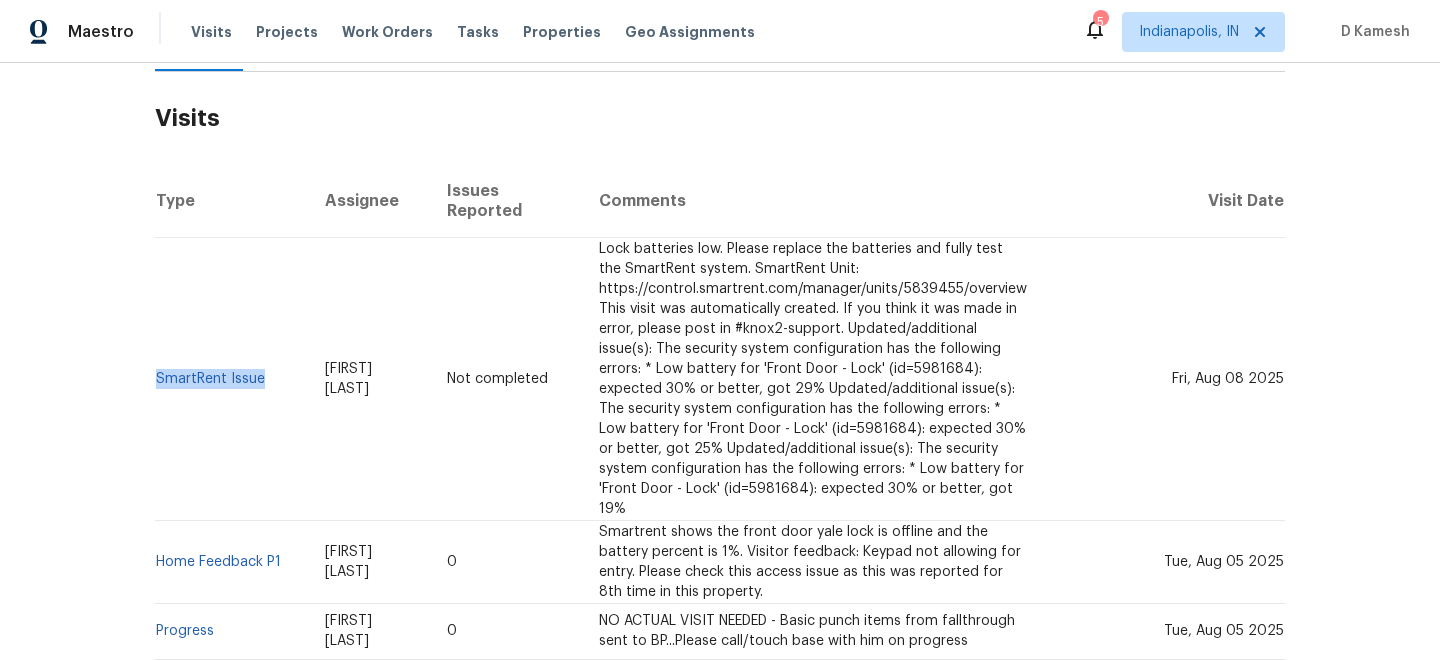 copy on "SmartRent Issue" 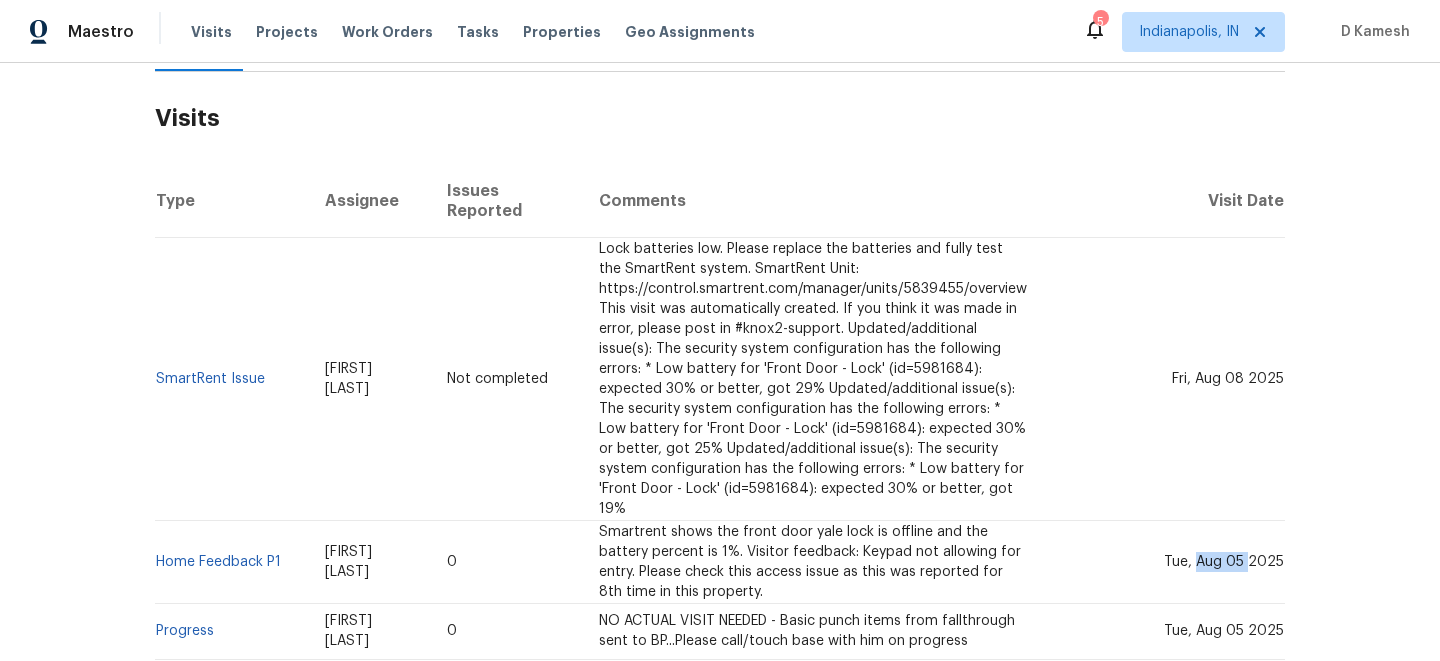 drag, startPoint x: 1200, startPoint y: 526, endPoint x: 1250, endPoint y: 525, distance: 50.01 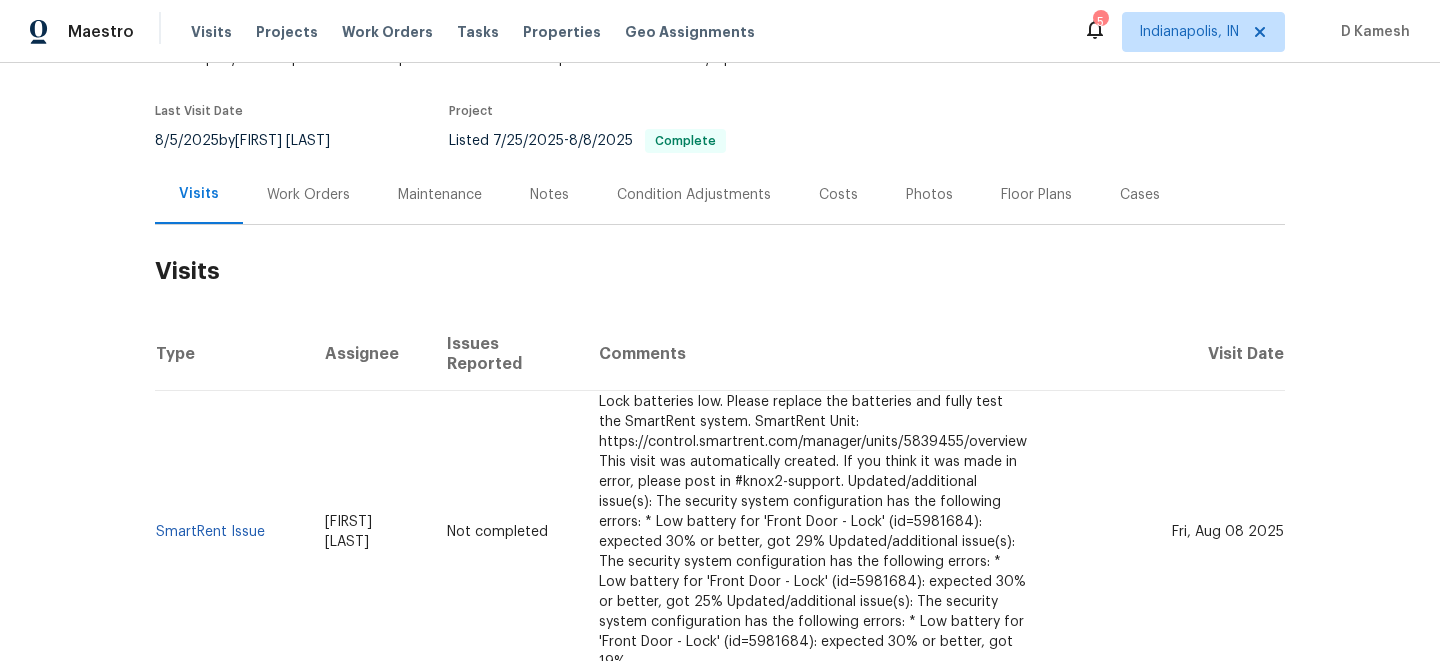 scroll, scrollTop: 160, scrollLeft: 0, axis: vertical 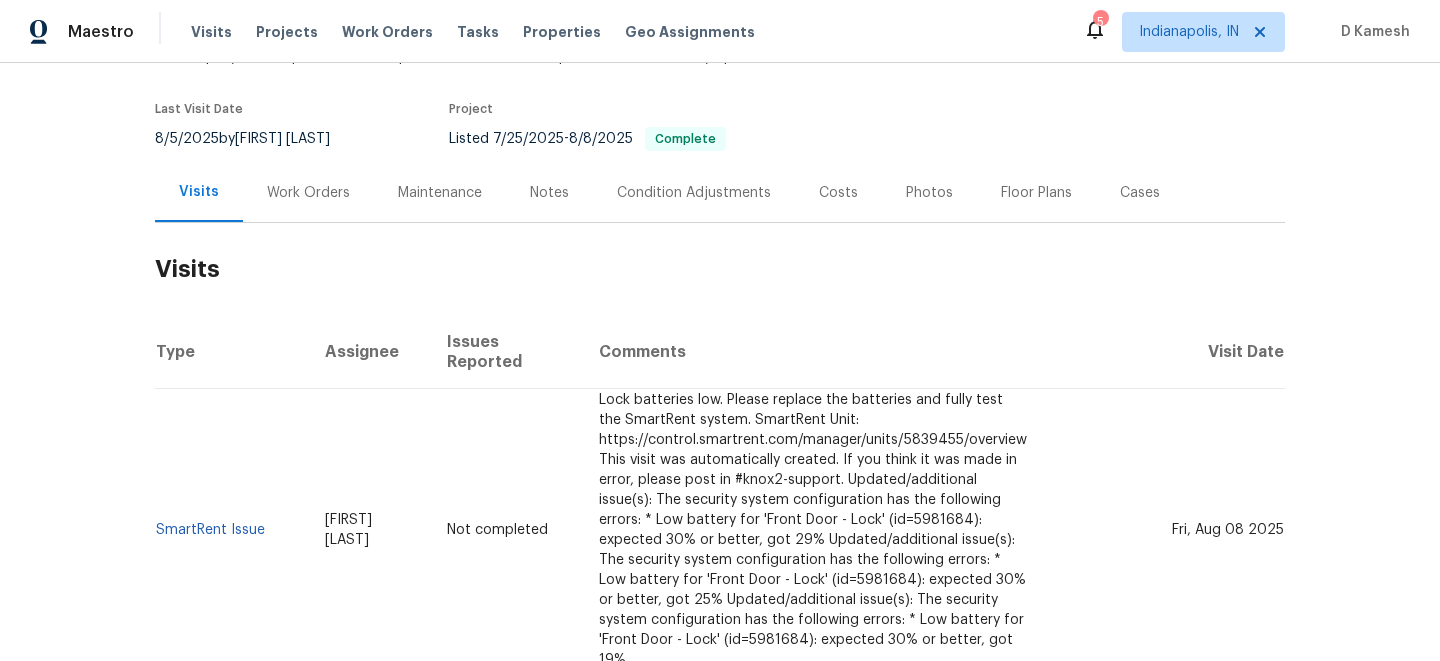 click on "Work Orders" at bounding box center [308, 193] 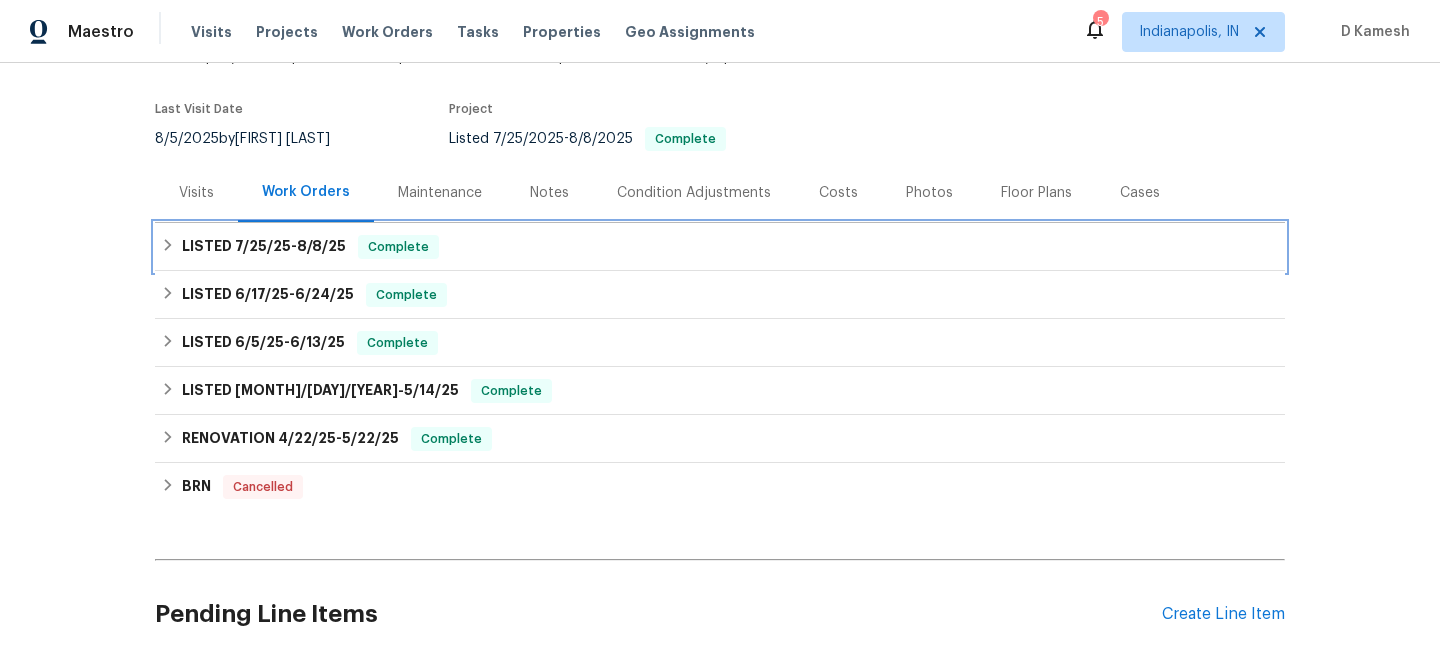 click on "LISTED   7/25/25  -  8/8/25 Complete" at bounding box center (720, 247) 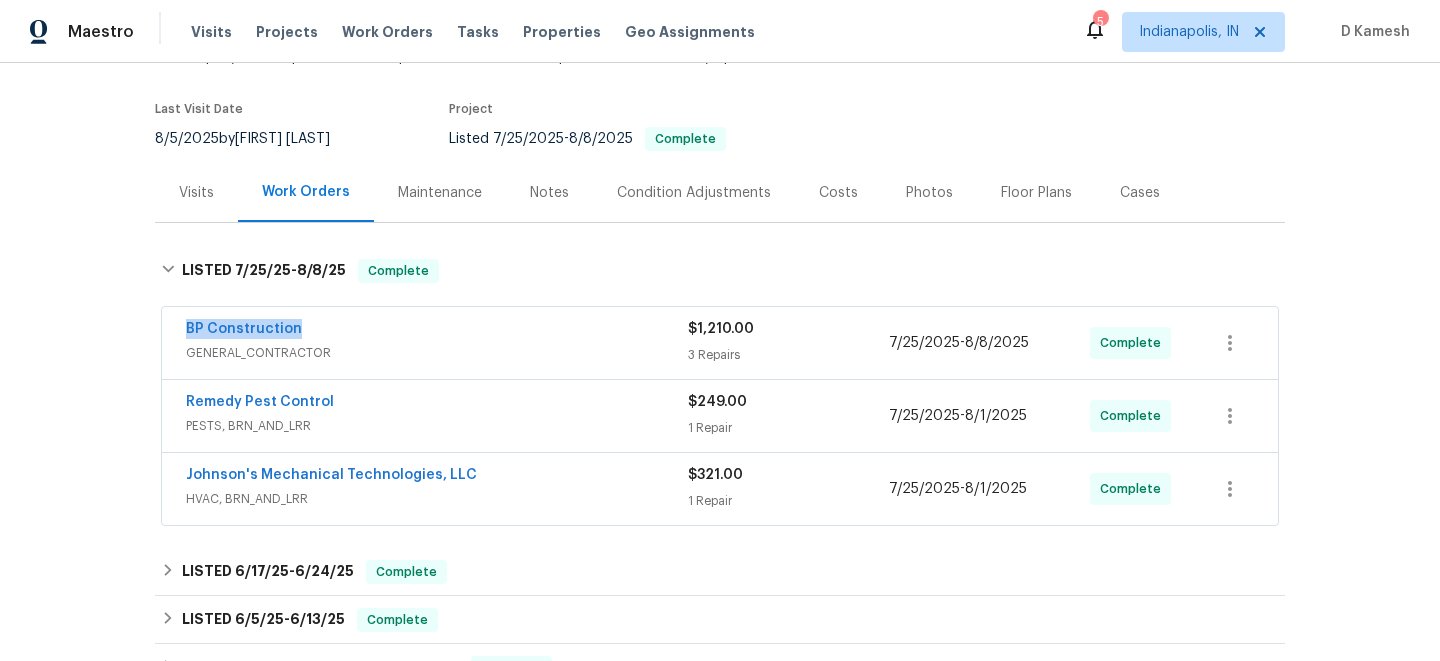 drag, startPoint x: 175, startPoint y: 311, endPoint x: 397, endPoint y: 311, distance: 222 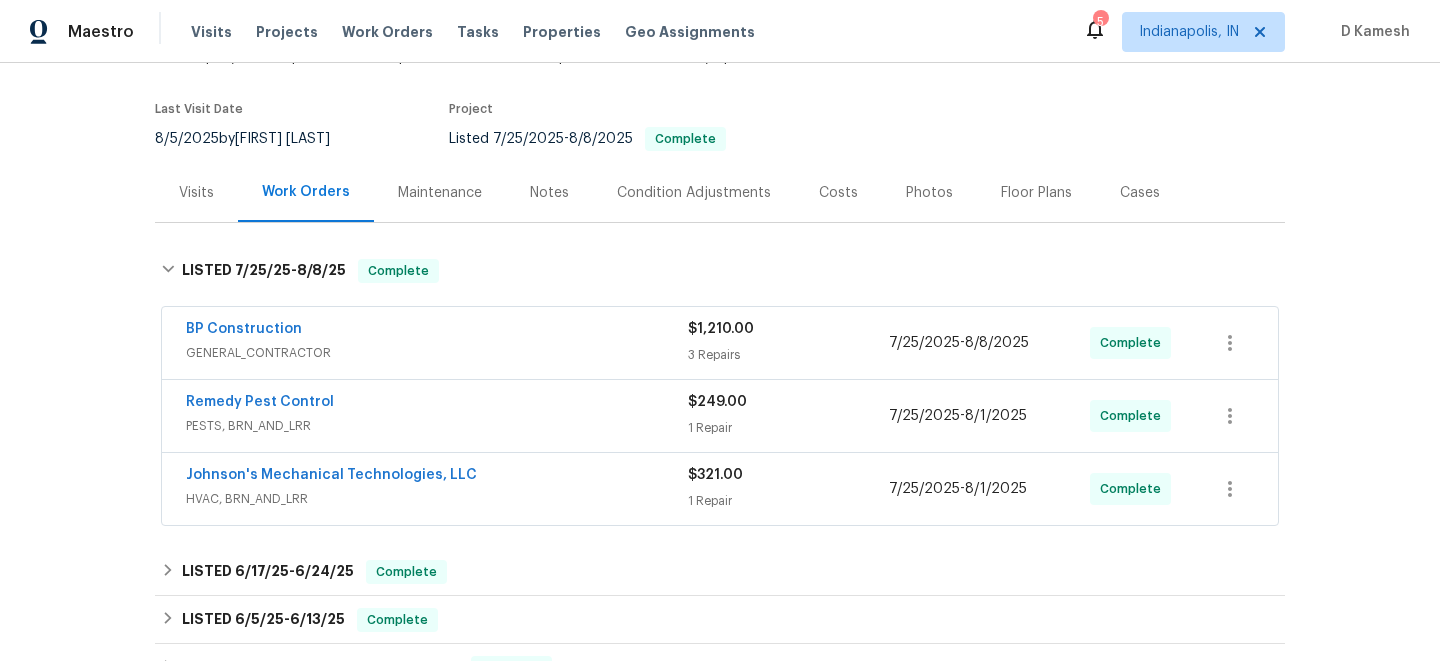 click on "Visits" at bounding box center (196, 192) 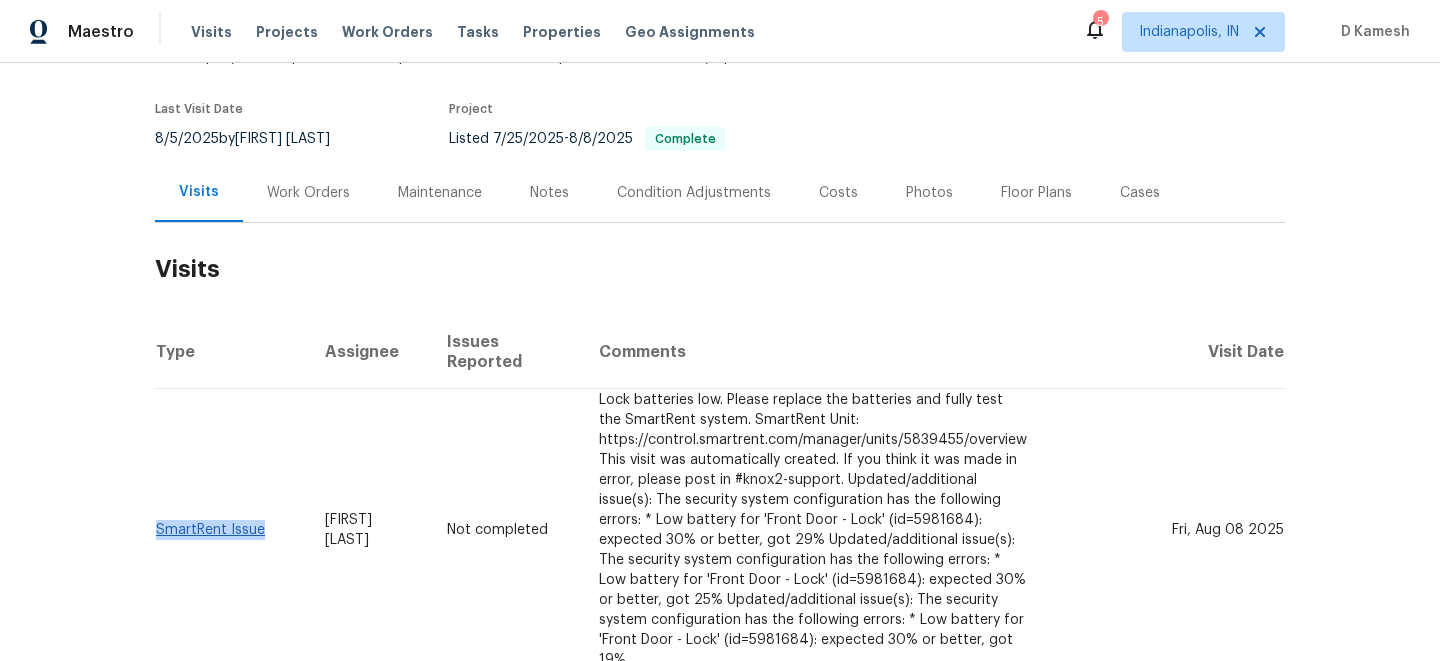 drag, startPoint x: 269, startPoint y: 497, endPoint x: 160, endPoint y: 490, distance: 109.22454 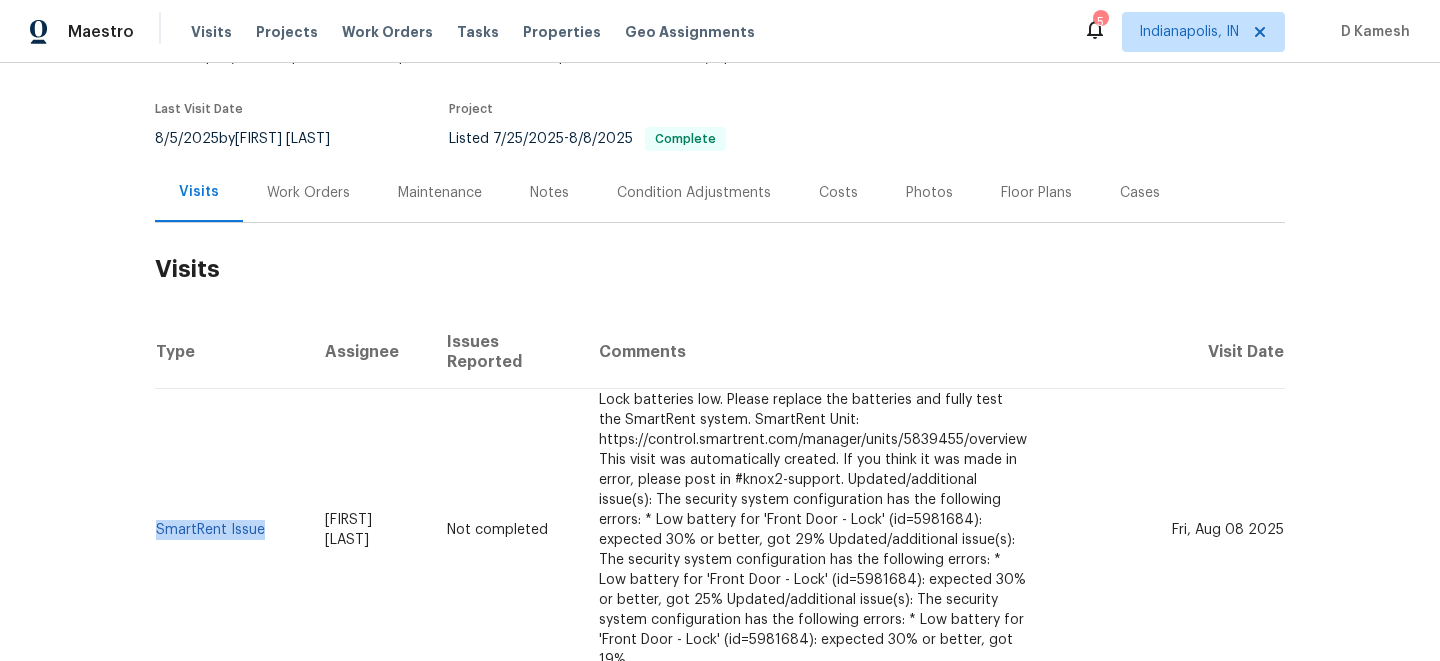 copy on "SmartRent Issue" 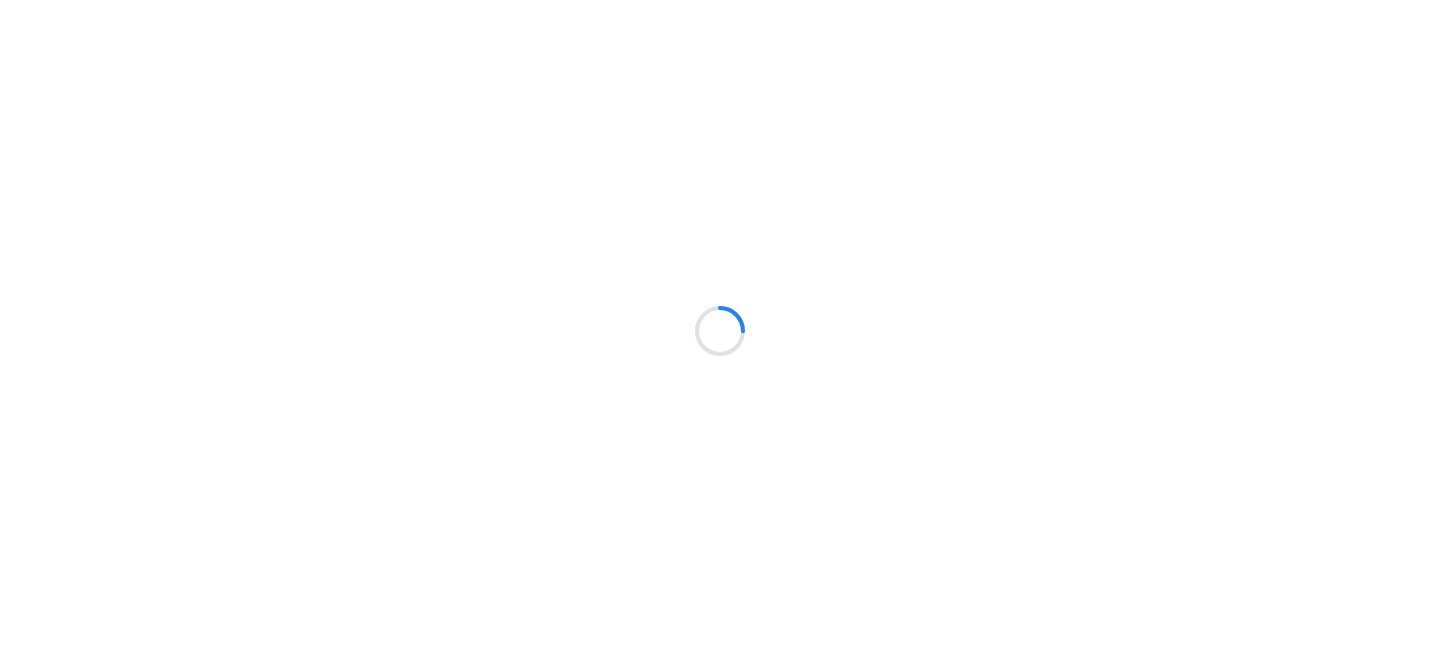 scroll, scrollTop: 0, scrollLeft: 0, axis: both 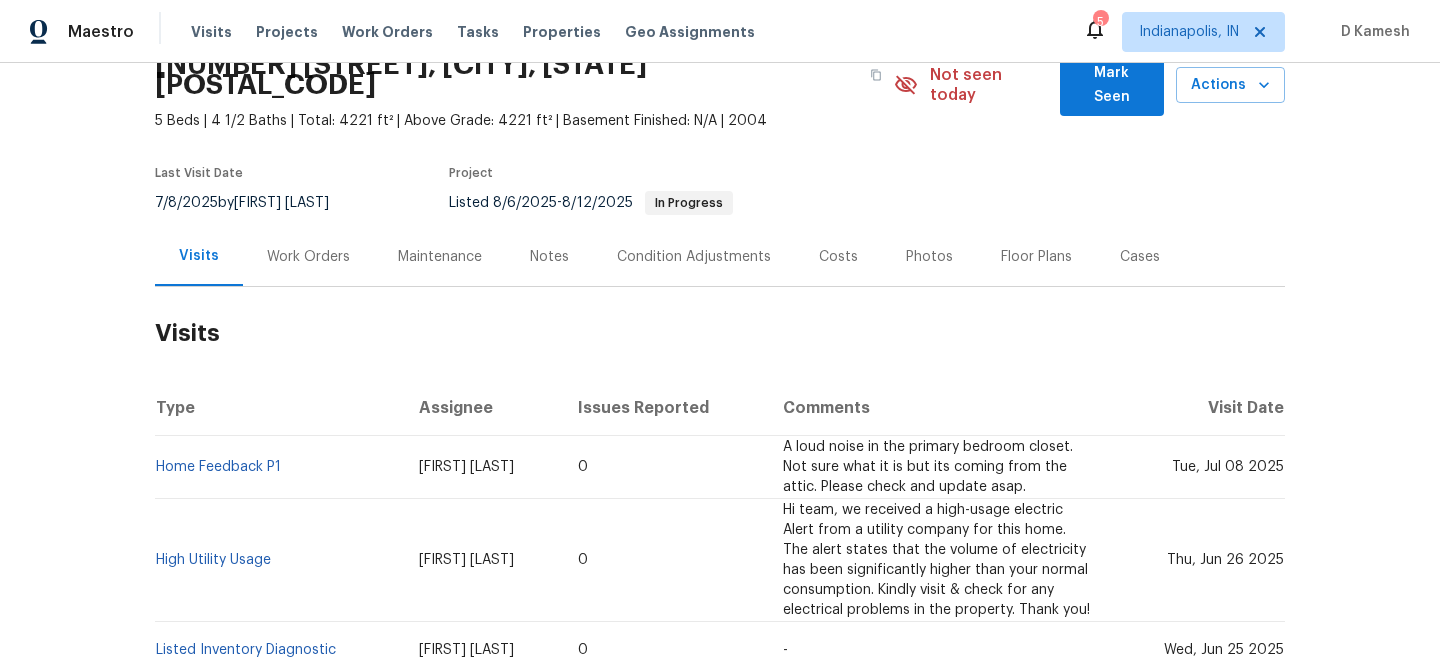 click on "Work Orders" at bounding box center [308, 257] 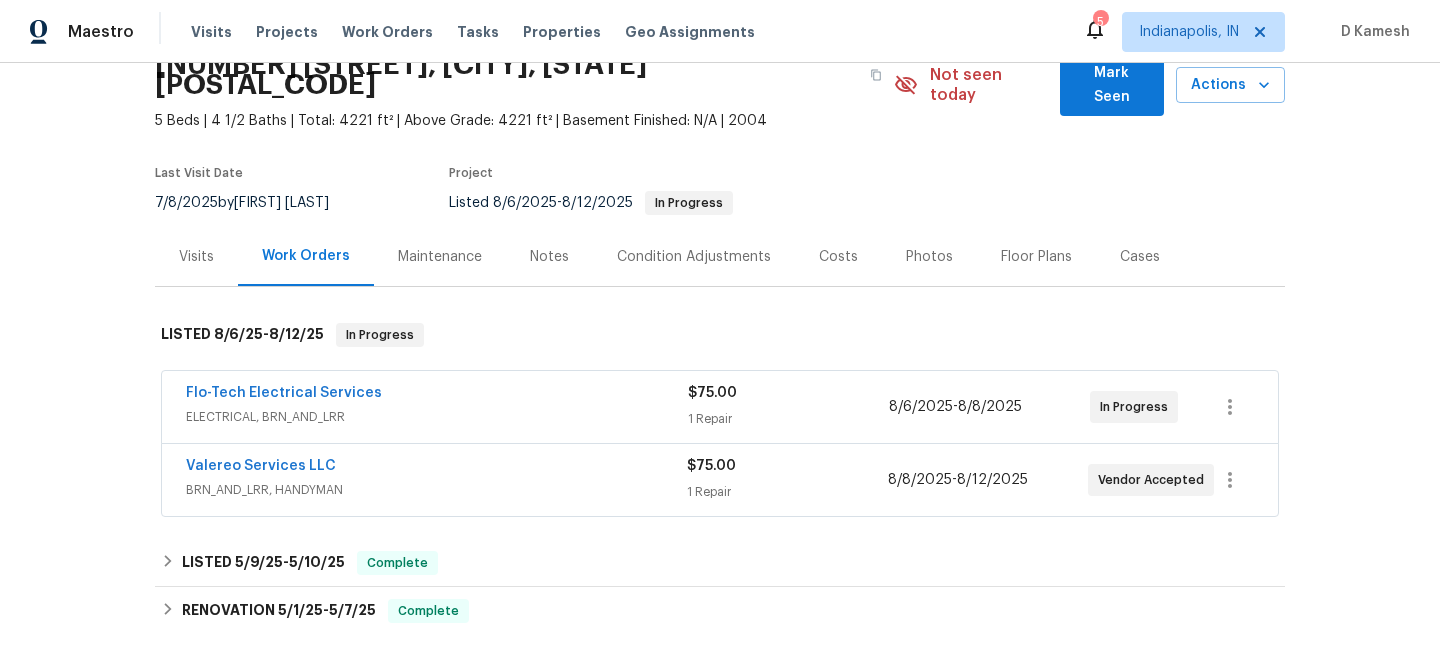 click on "BRN_AND_LRR, HANDYMAN" at bounding box center (436, 490) 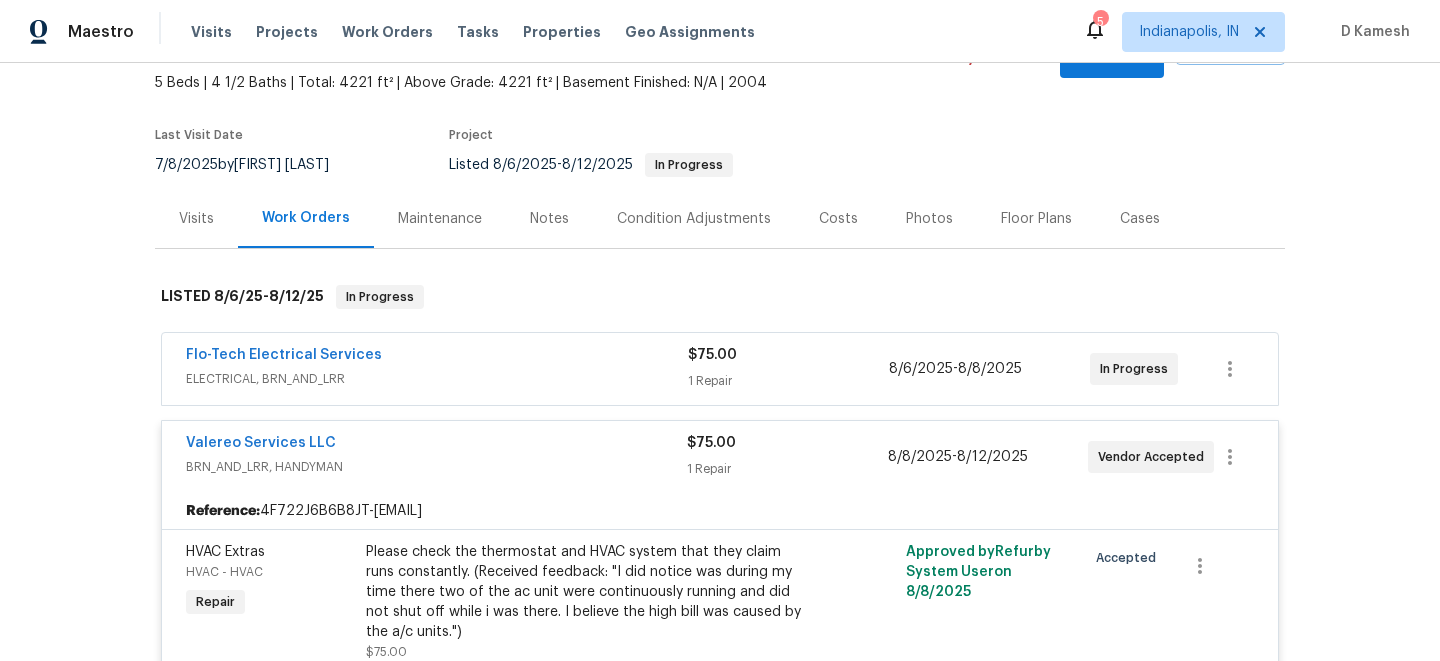 scroll, scrollTop: 136, scrollLeft: 0, axis: vertical 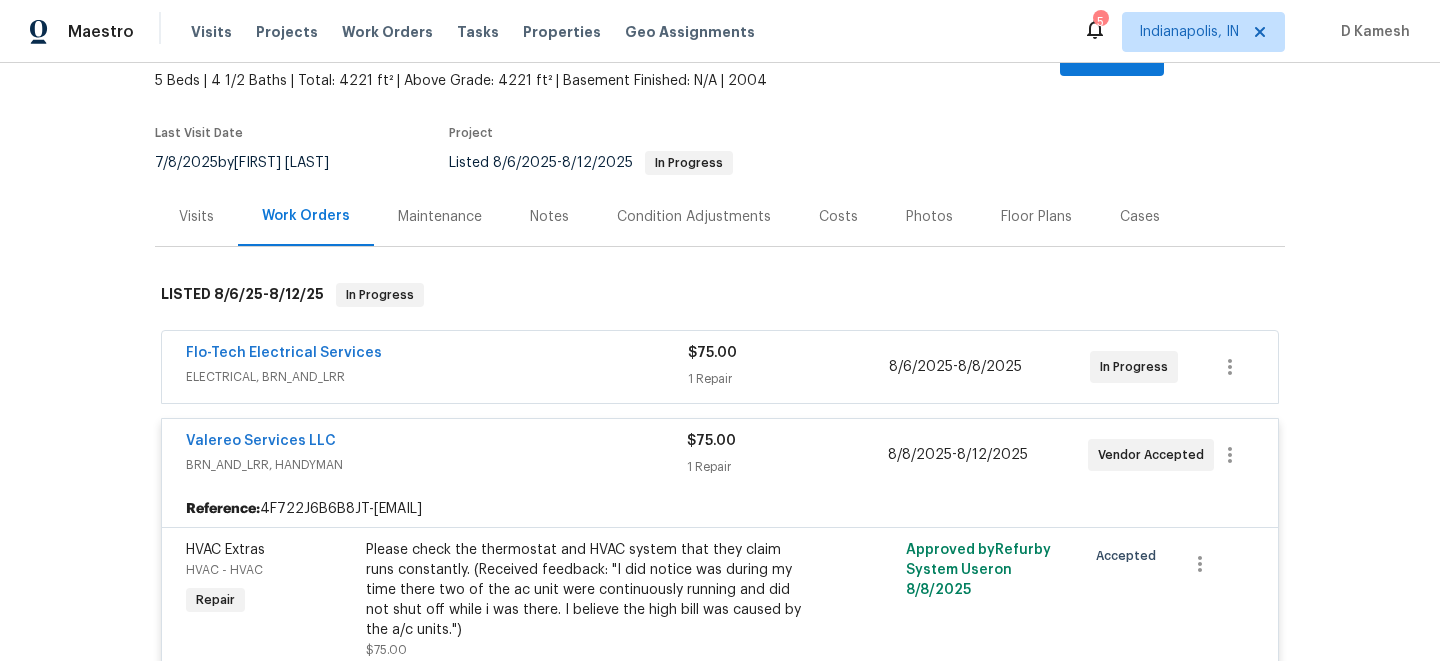 click on "Flo-Tech Electrical Services" at bounding box center (437, 355) 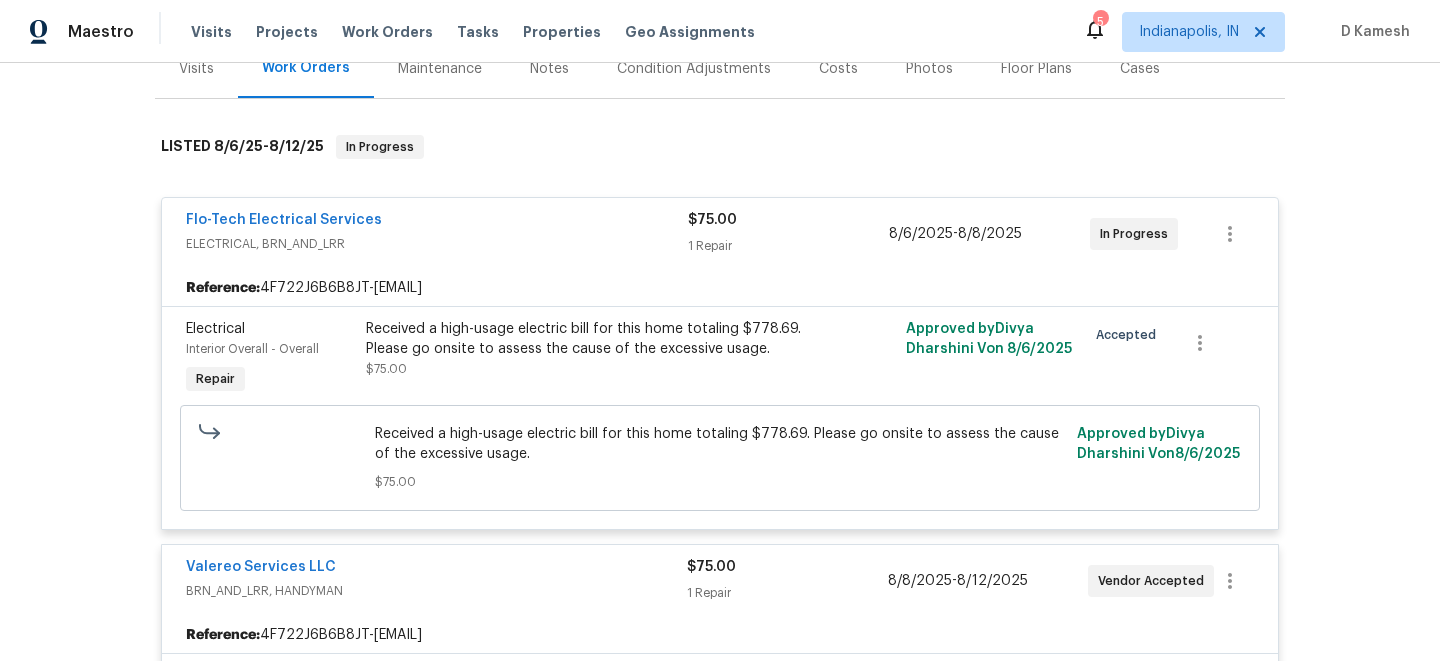 scroll, scrollTop: 332, scrollLeft: 0, axis: vertical 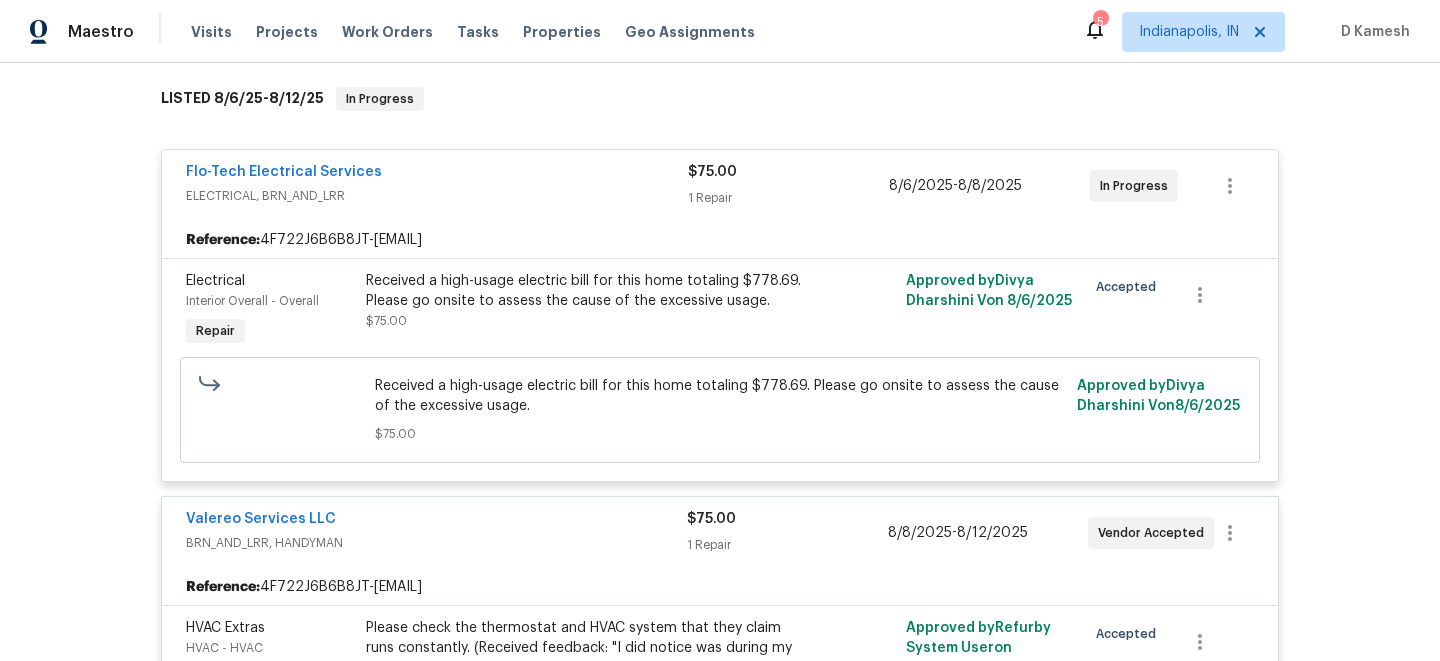 click on "ELECTRICAL, BRN_AND_LRR" at bounding box center (437, 196) 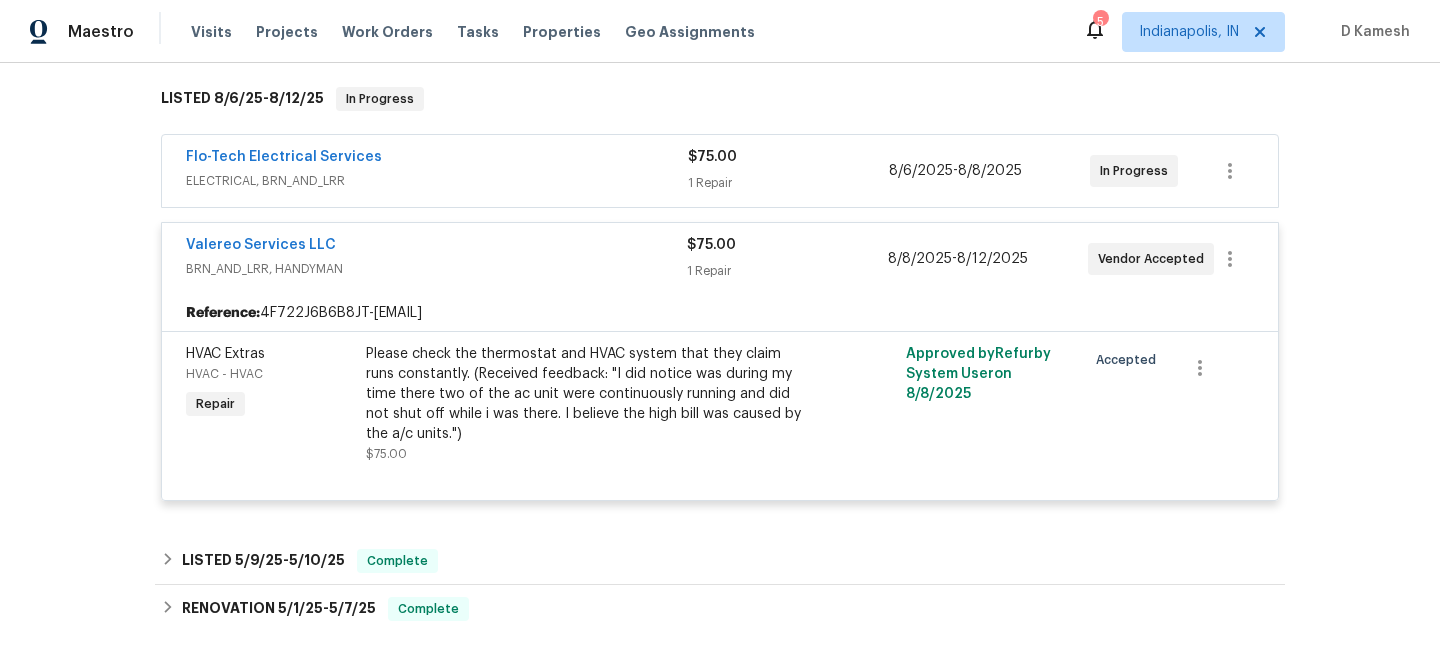 click on "BRN_AND_LRR, HANDYMAN" at bounding box center [436, 269] 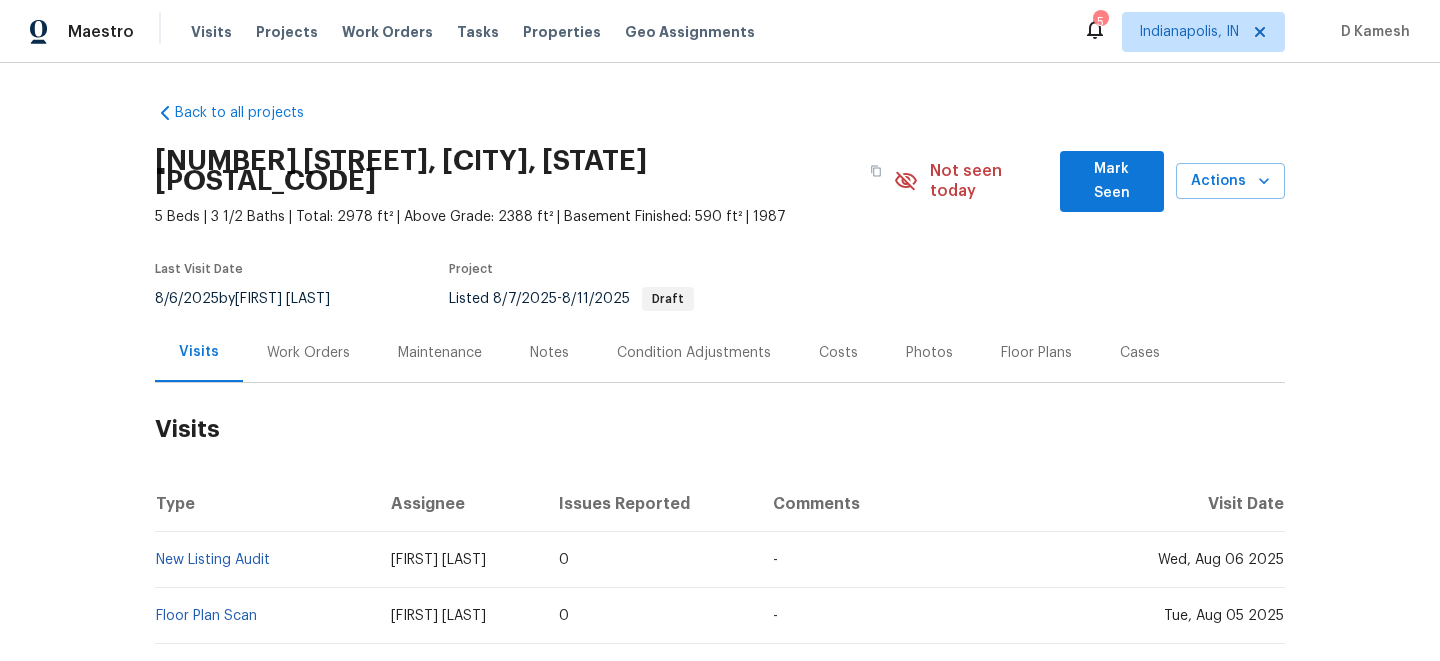 scroll, scrollTop: 0, scrollLeft: 0, axis: both 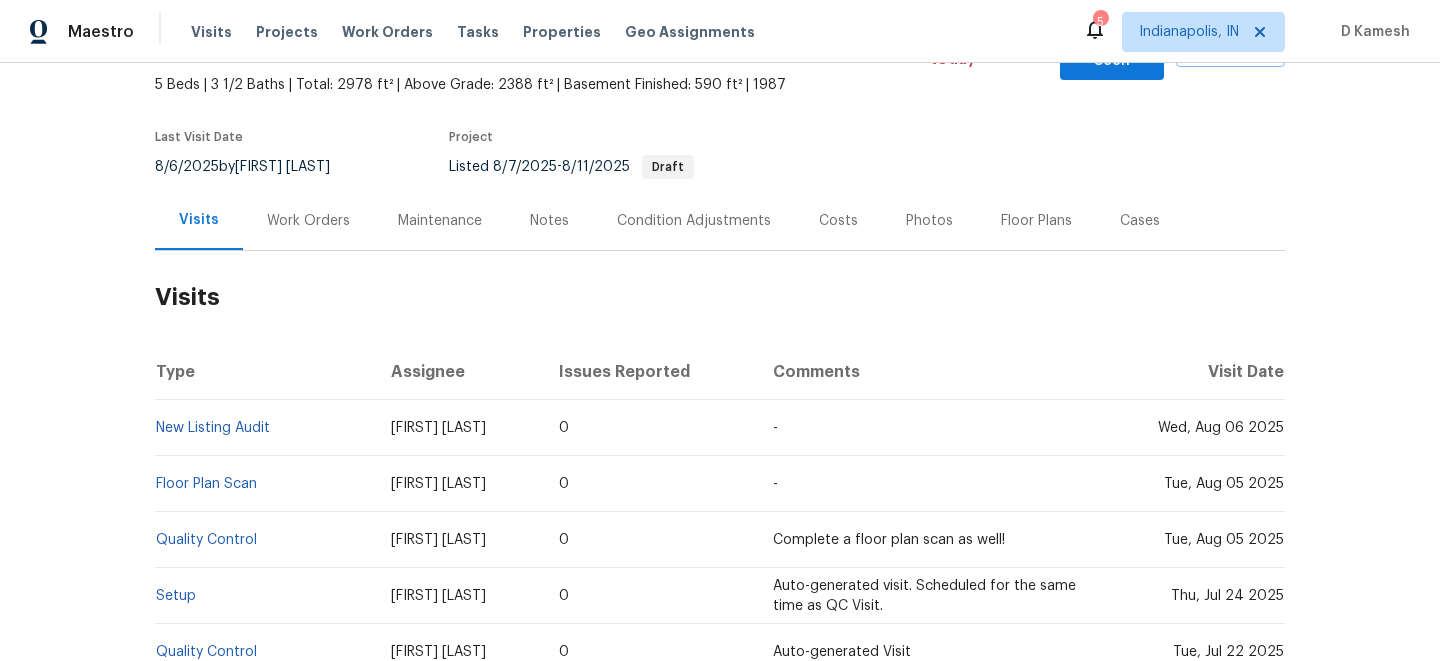 click on "Work Orders" at bounding box center (308, 221) 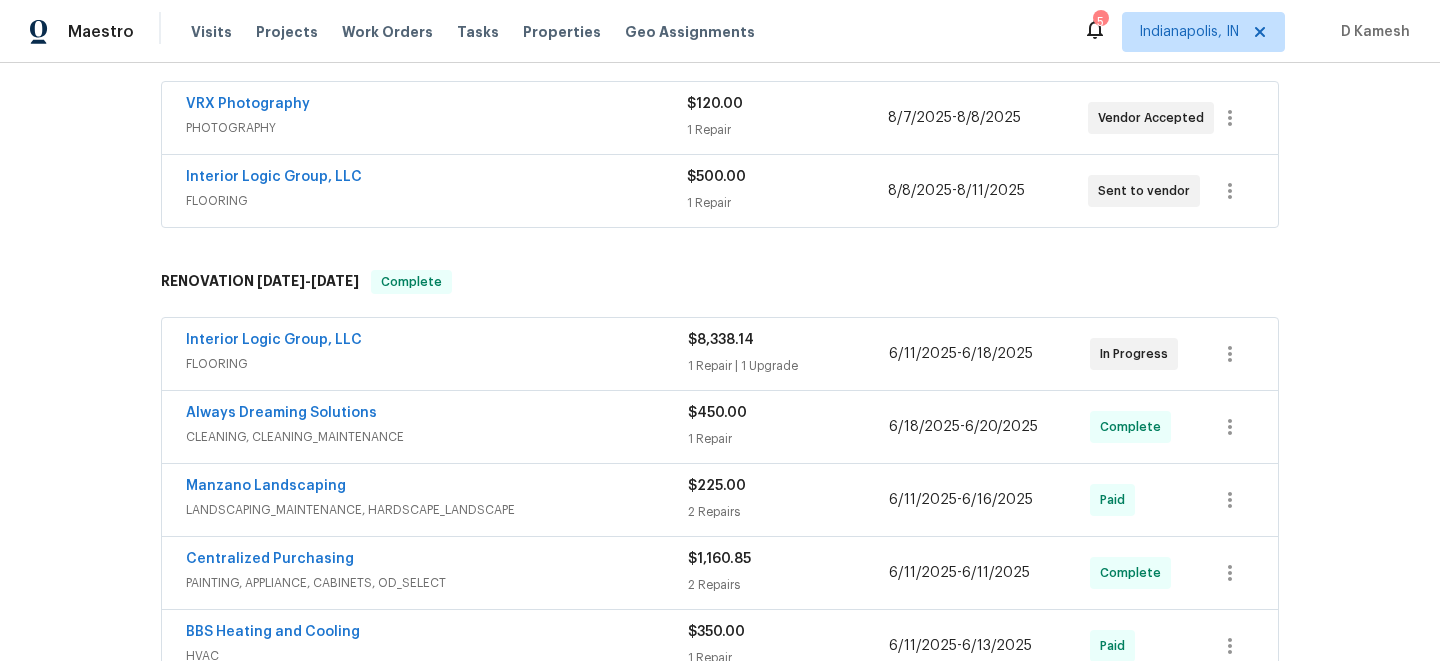scroll, scrollTop: 387, scrollLeft: 0, axis: vertical 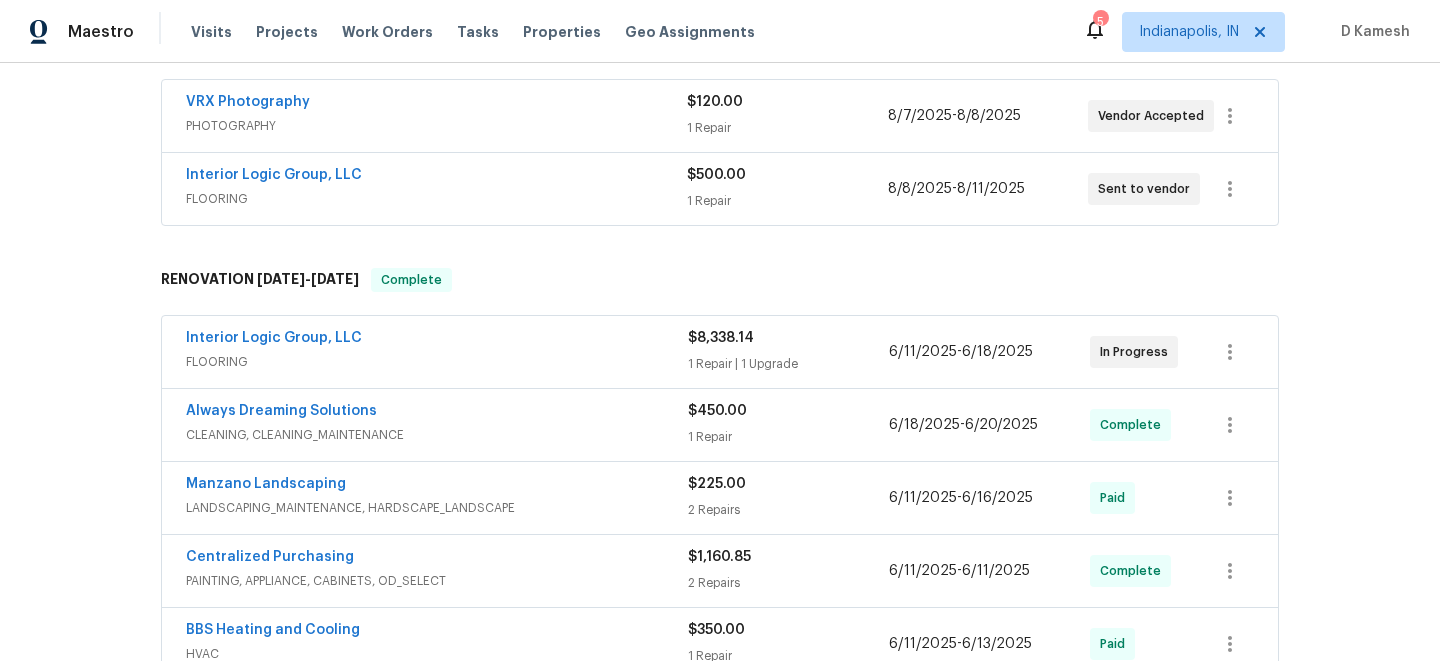 click on "FLOORING" at bounding box center (437, 362) 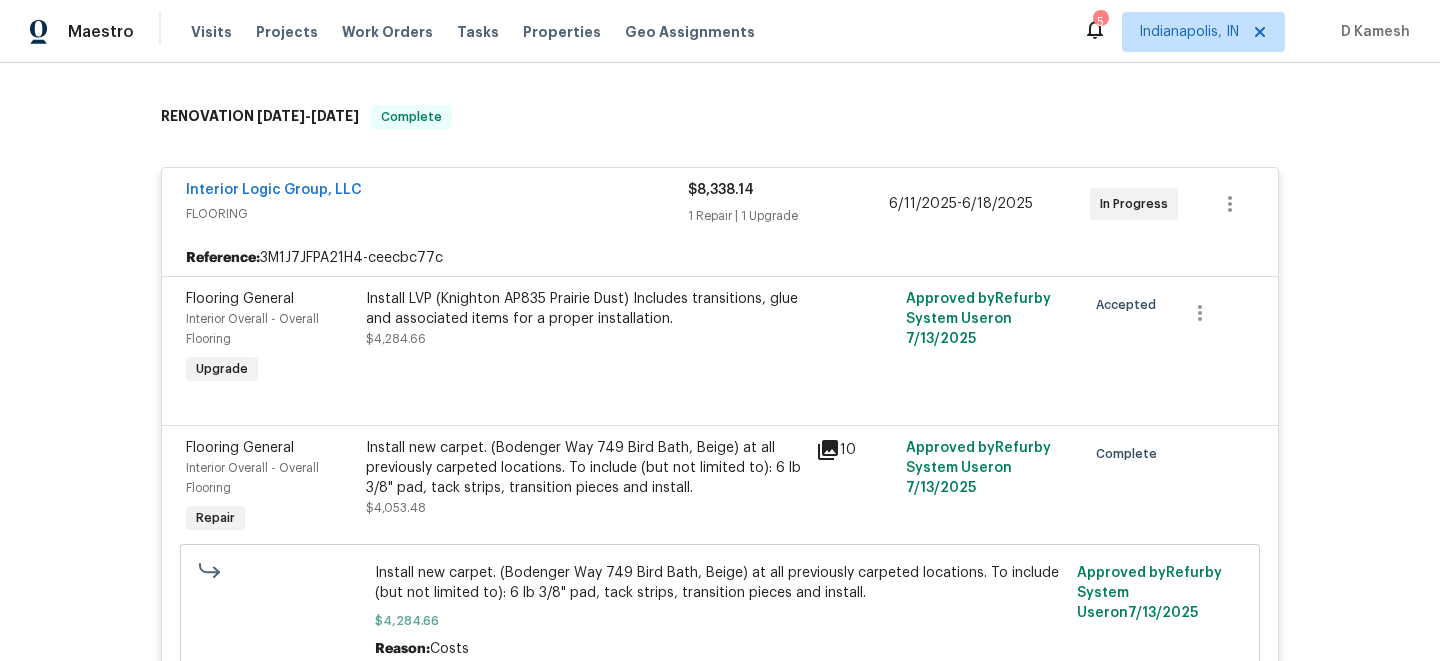 scroll, scrollTop: 212, scrollLeft: 0, axis: vertical 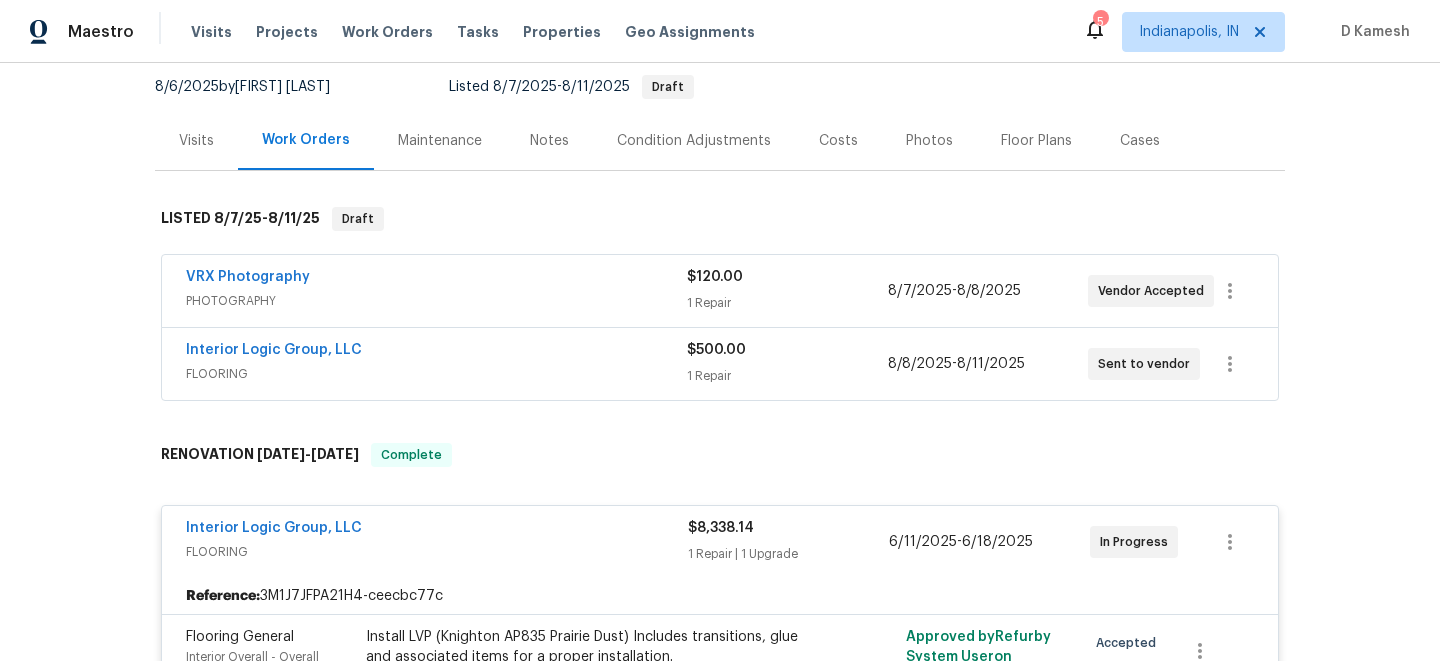 click on "FLOORING" at bounding box center (436, 374) 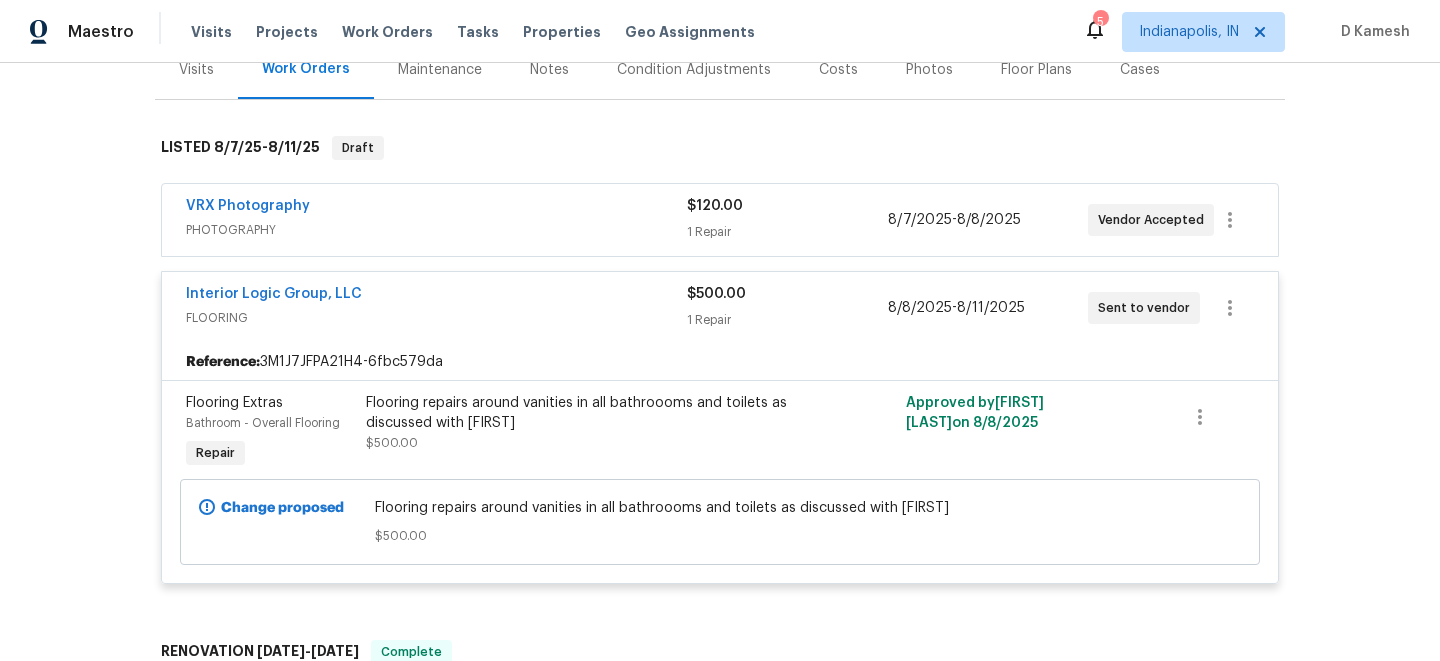 scroll, scrollTop: 282, scrollLeft: 0, axis: vertical 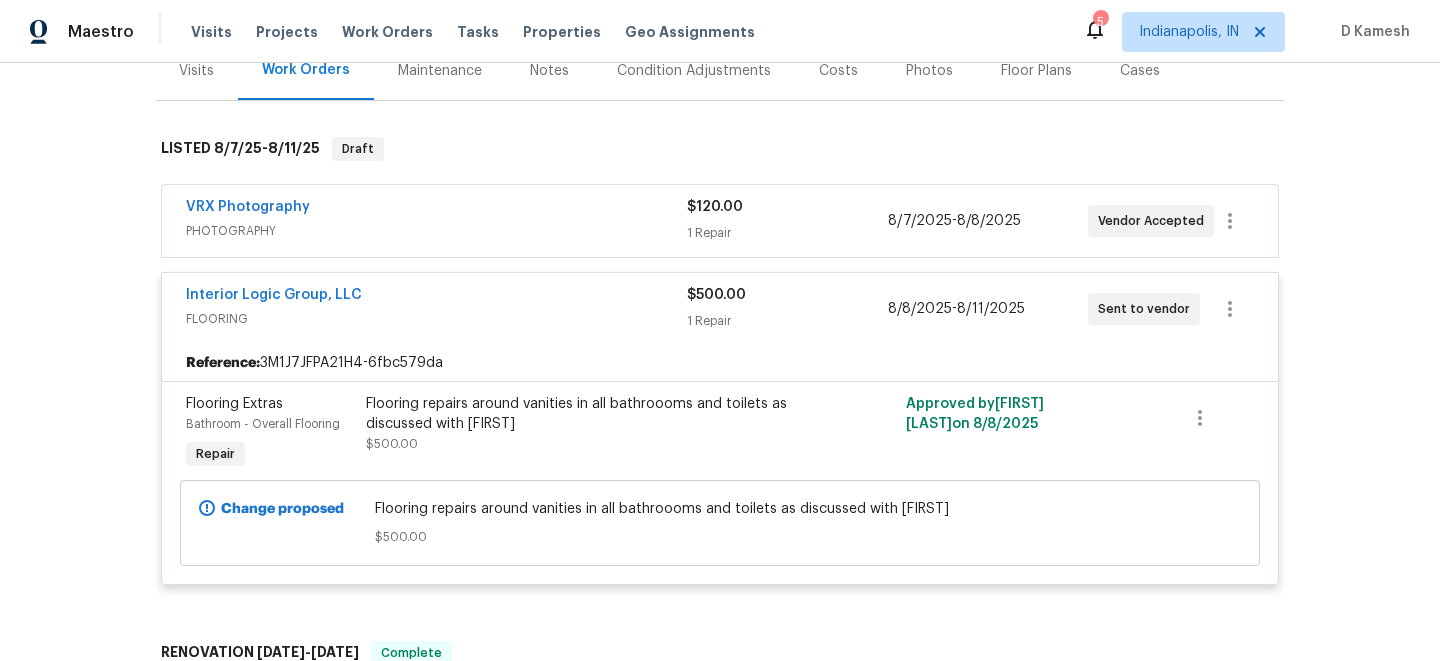 click on "PHOTOGRAPHY" at bounding box center (436, 231) 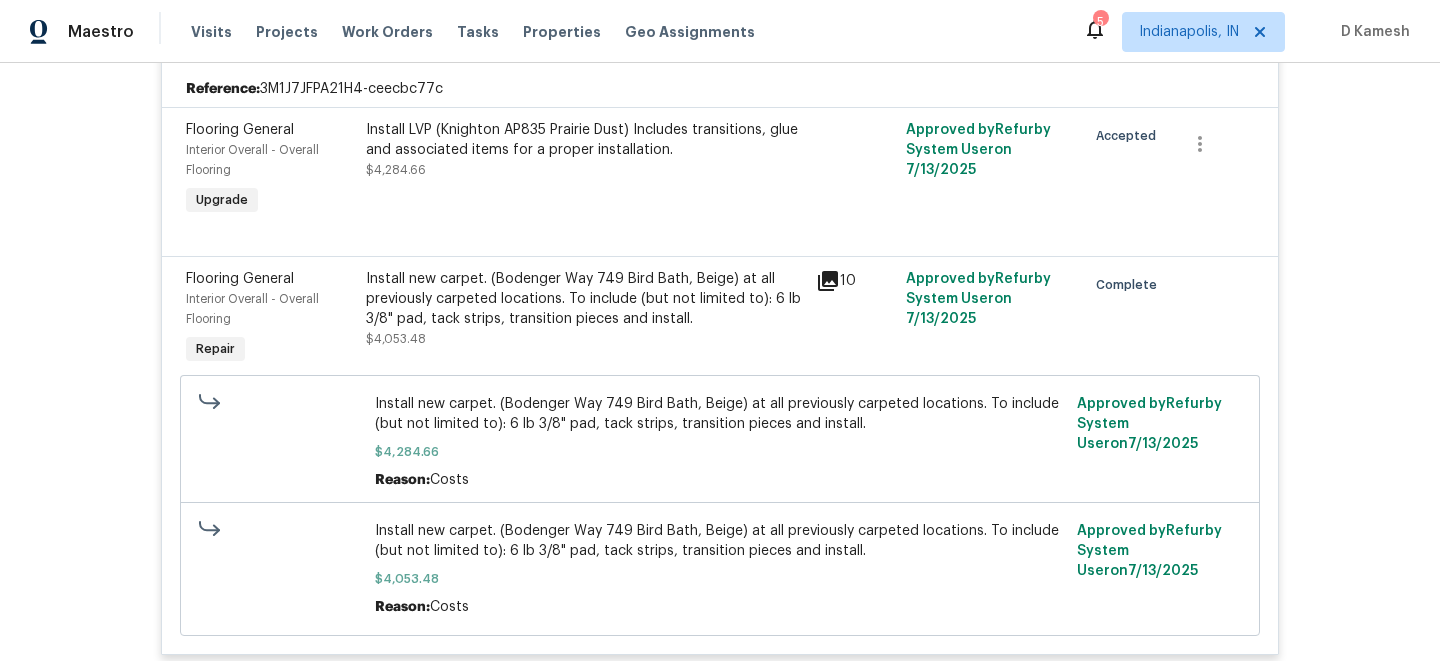 scroll, scrollTop: 1088, scrollLeft: 0, axis: vertical 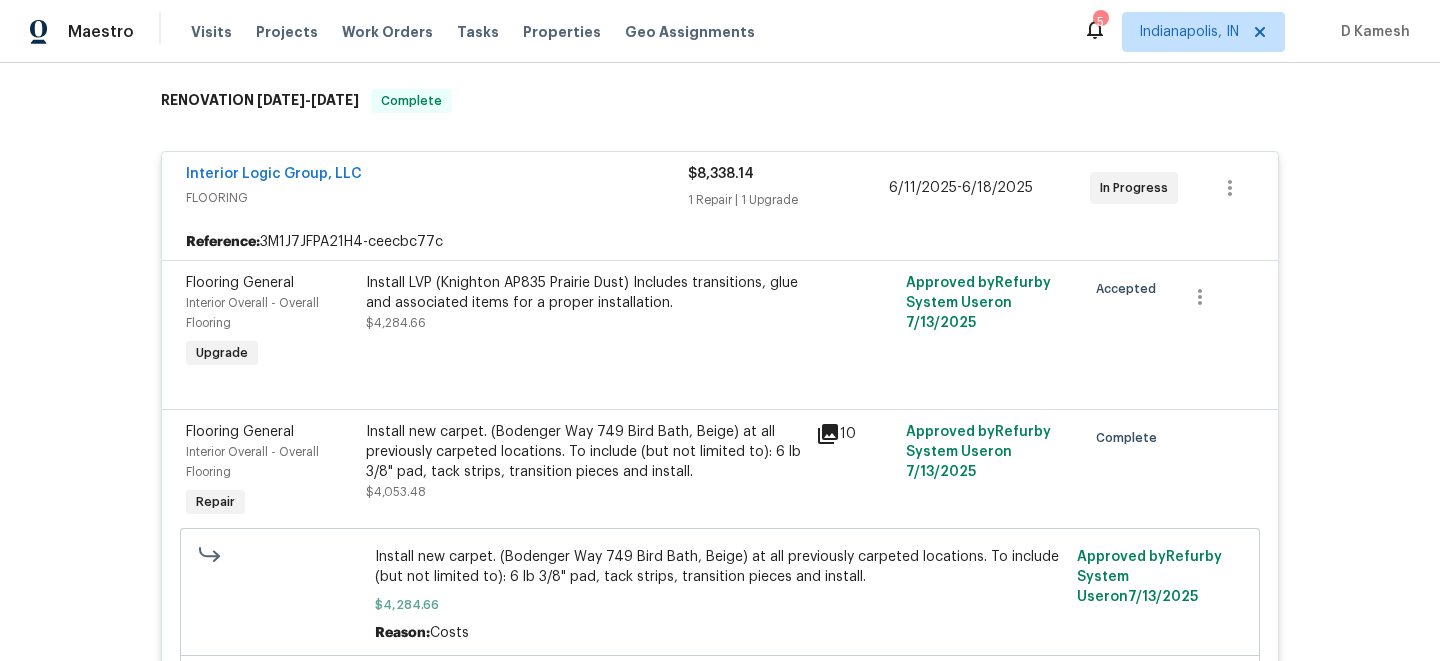 click on "FLOORING" at bounding box center (437, 198) 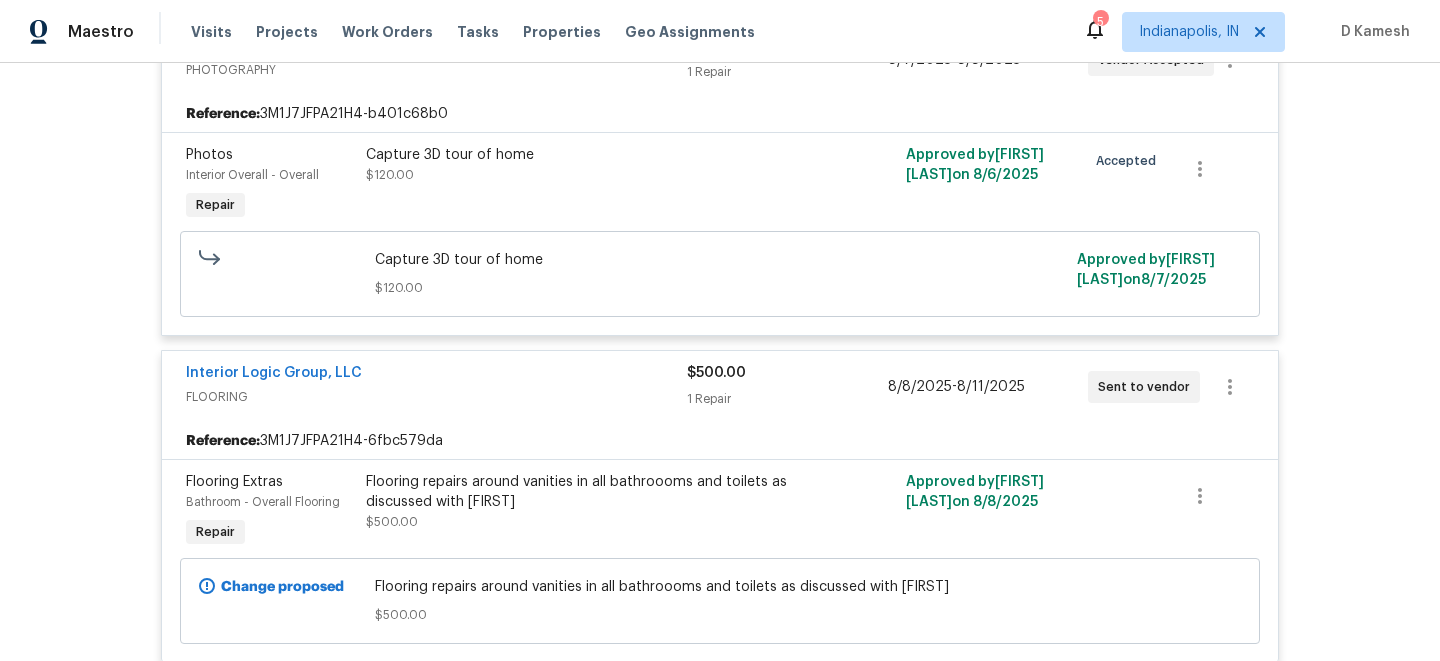 scroll, scrollTop: 474, scrollLeft: 0, axis: vertical 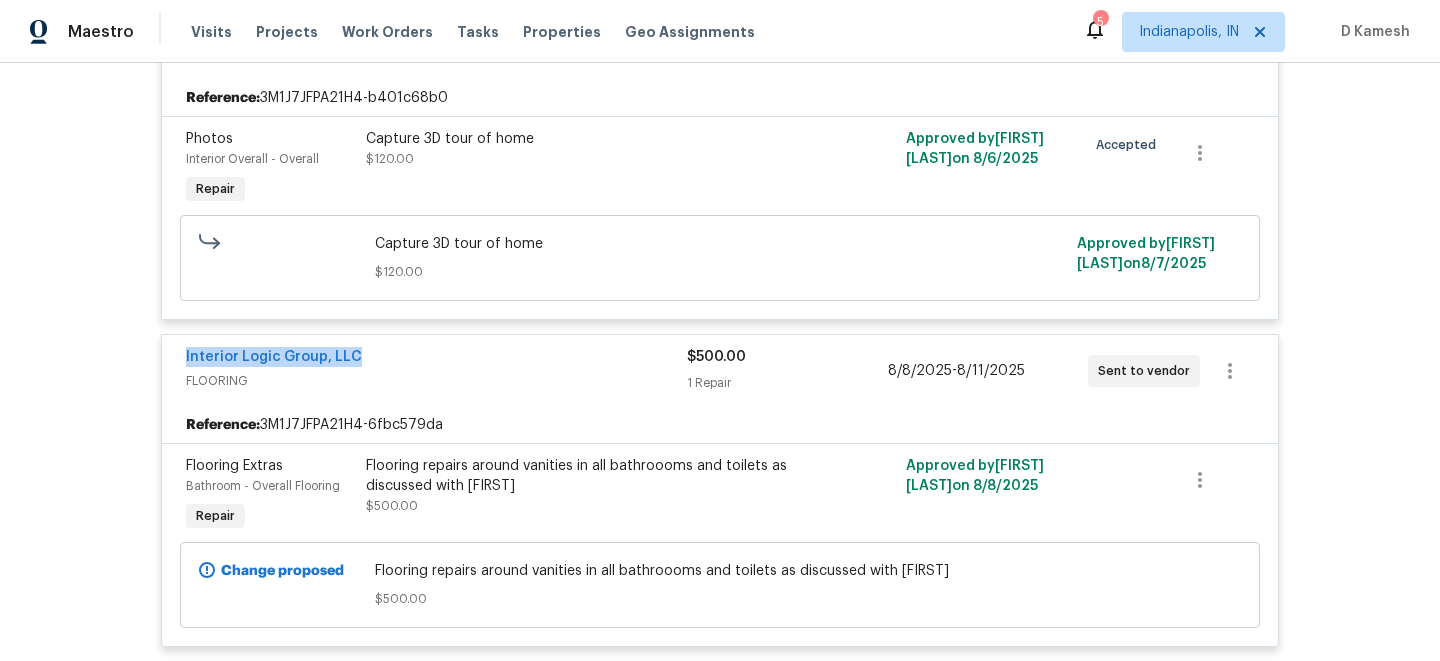 drag, startPoint x: 175, startPoint y: 337, endPoint x: 408, endPoint y: 337, distance: 233 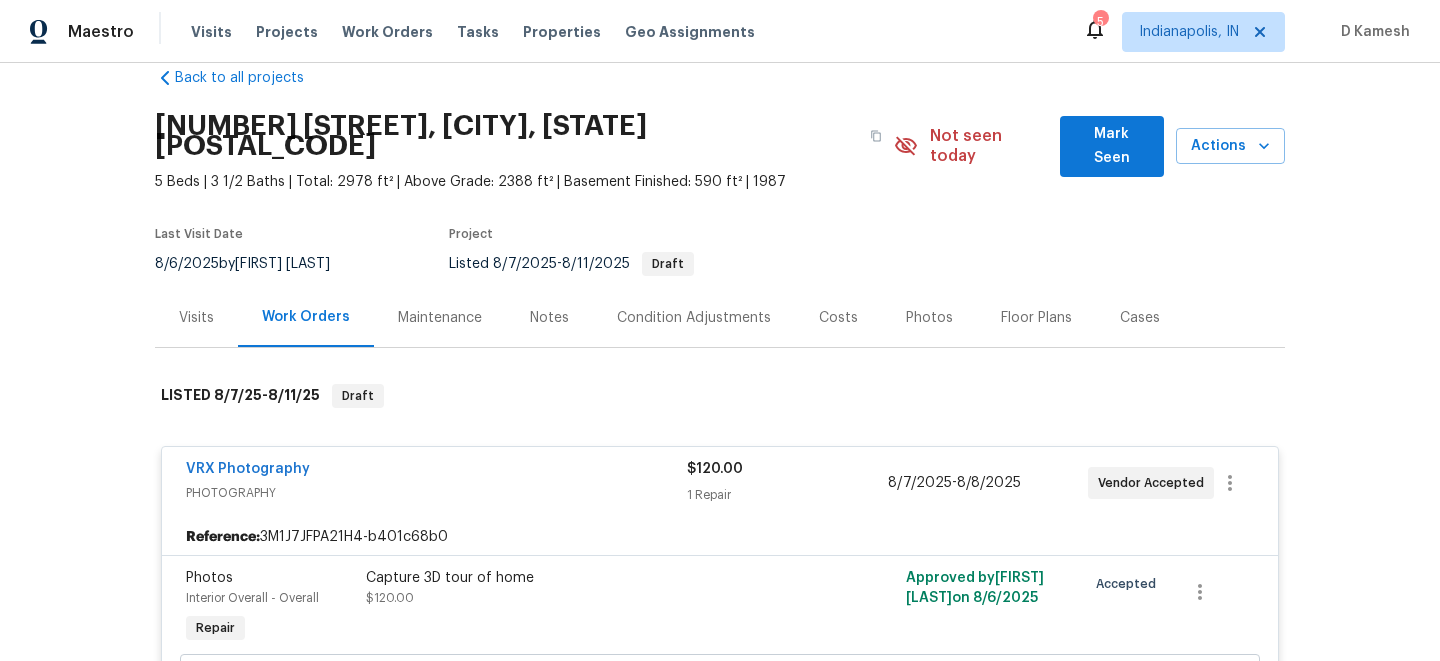 scroll, scrollTop: 0, scrollLeft: 0, axis: both 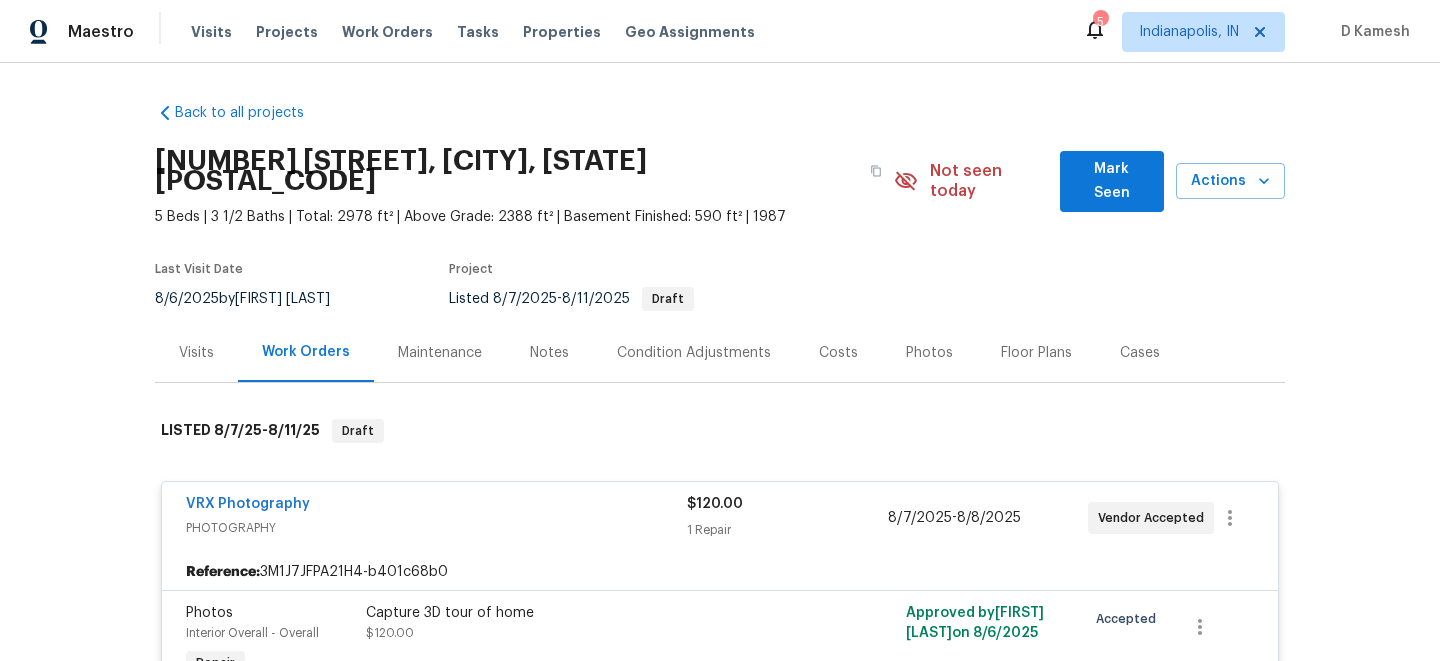click on "Visits" at bounding box center [196, 353] 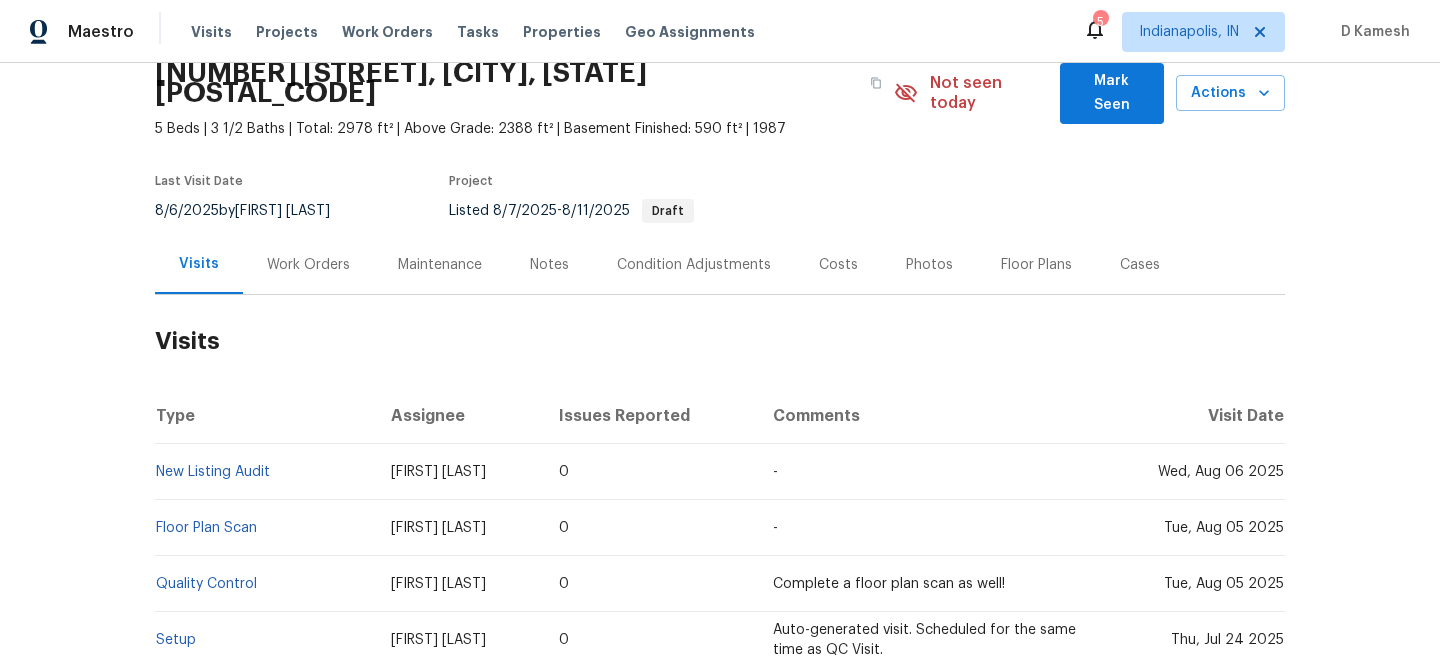scroll, scrollTop: 187, scrollLeft: 0, axis: vertical 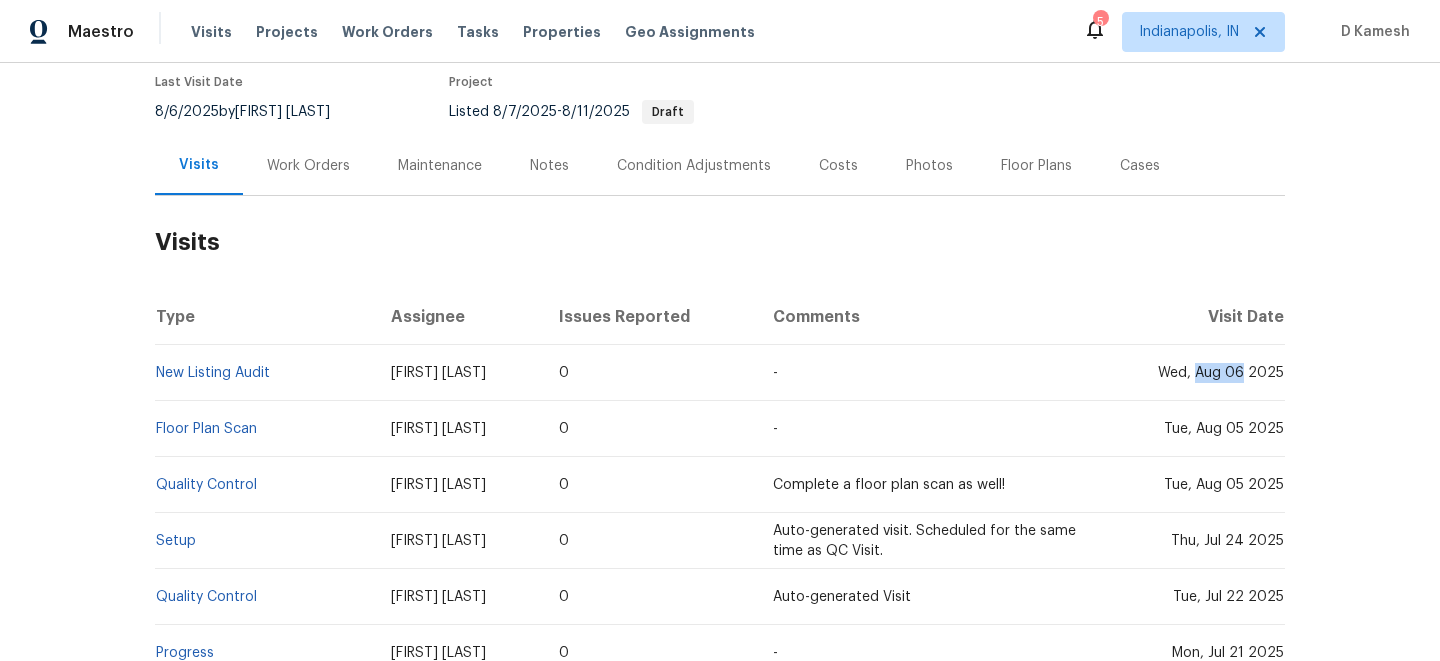 drag, startPoint x: 1200, startPoint y: 351, endPoint x: 1248, endPoint y: 352, distance: 48.010414 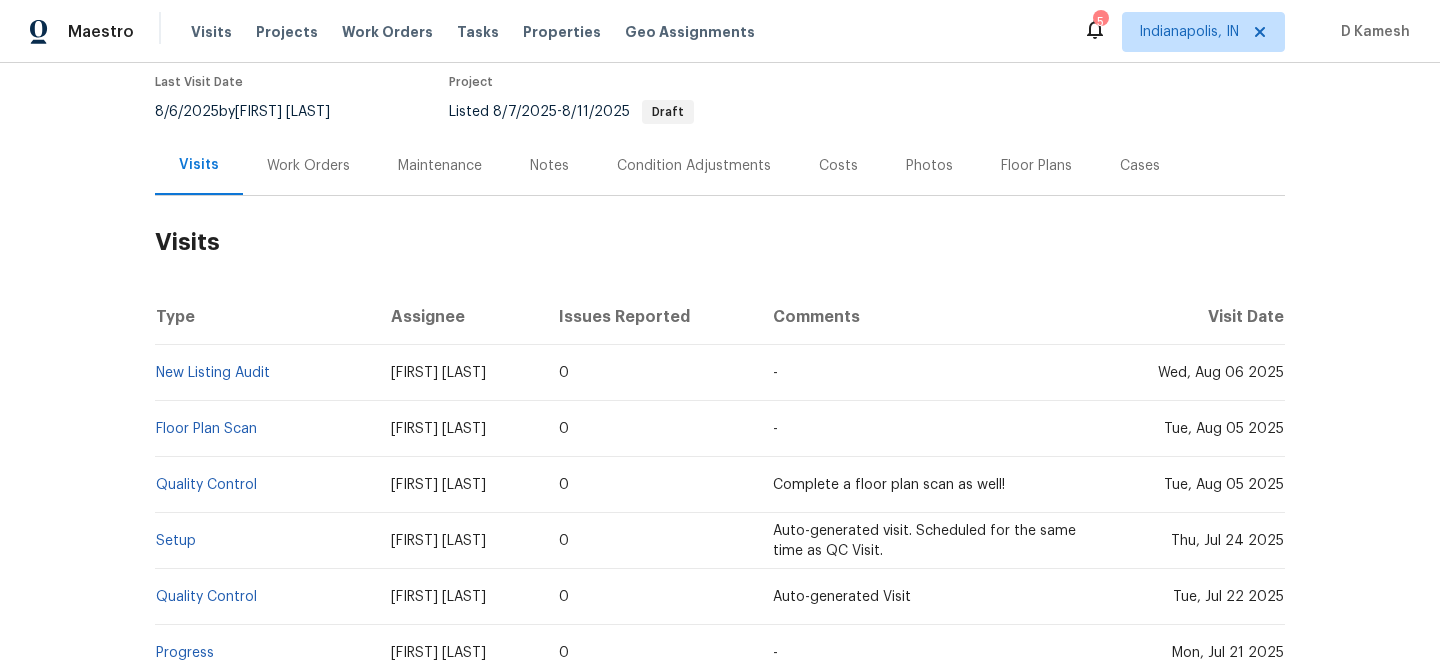 click on "Work Orders" at bounding box center [308, 166] 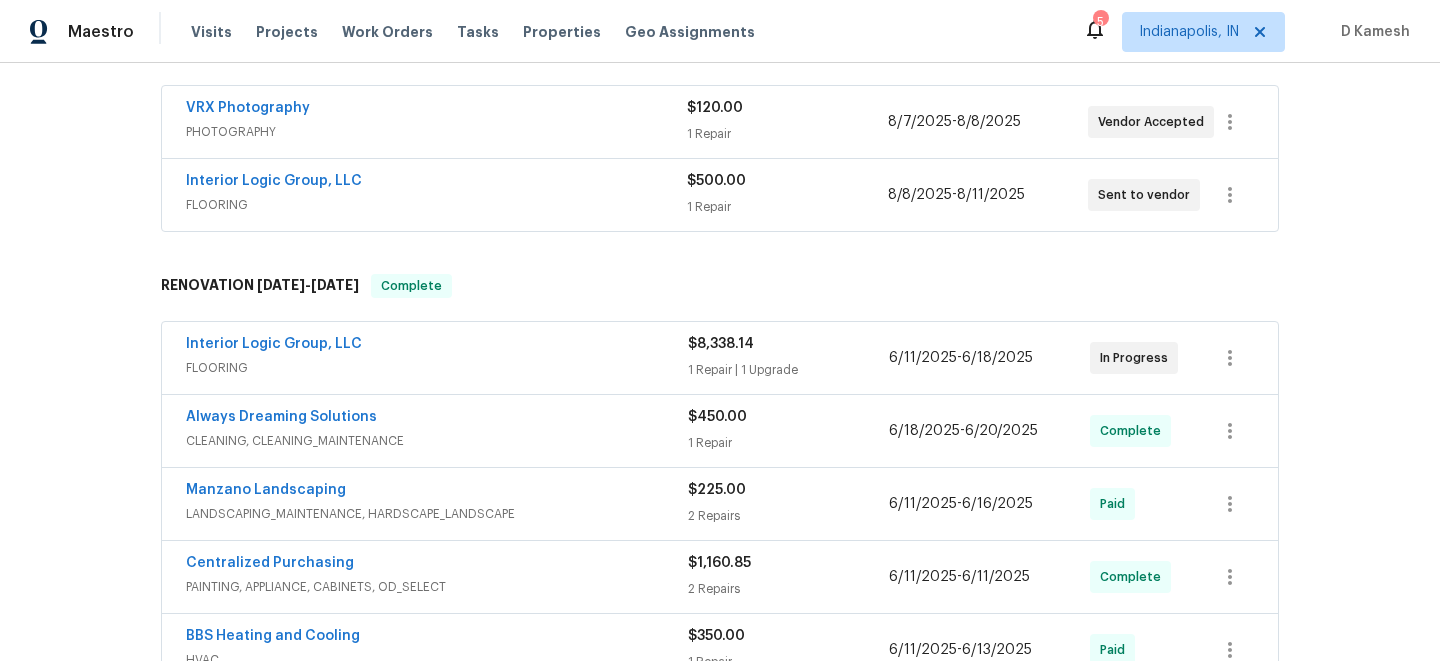 scroll, scrollTop: 385, scrollLeft: 0, axis: vertical 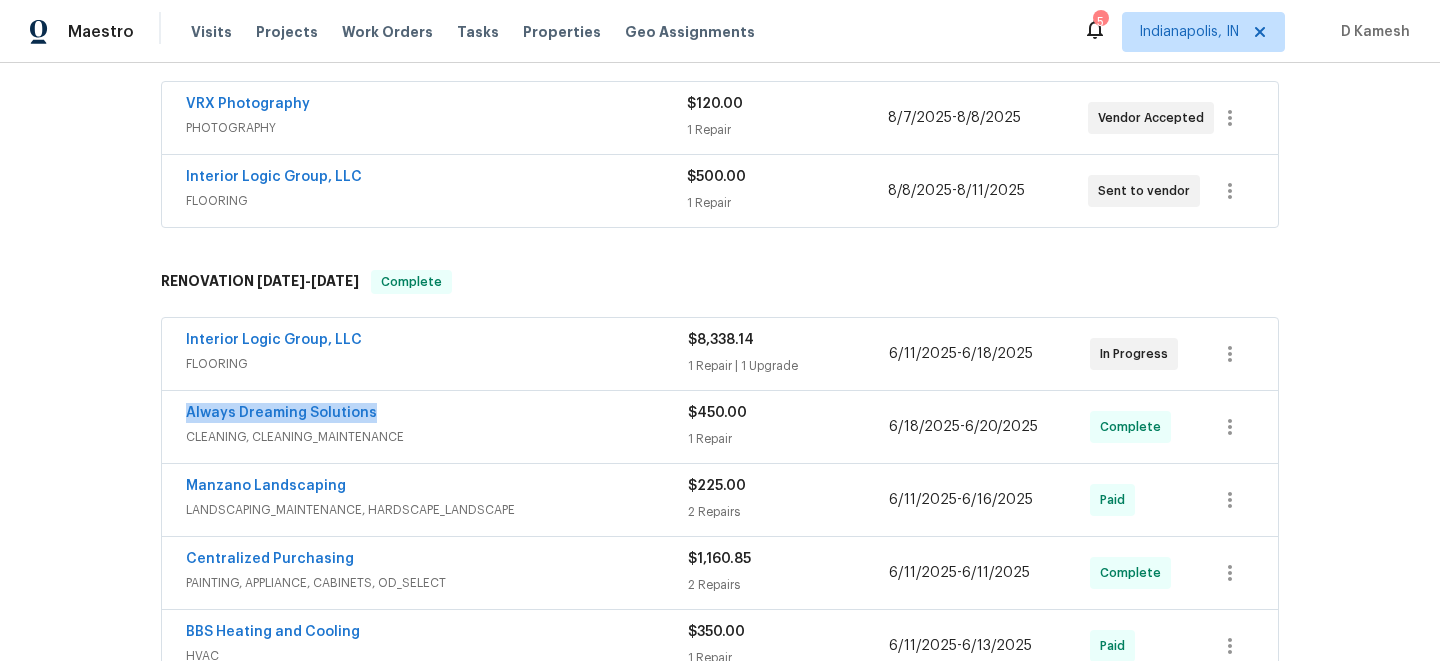drag, startPoint x: 173, startPoint y: 392, endPoint x: 456, endPoint y: 392, distance: 283 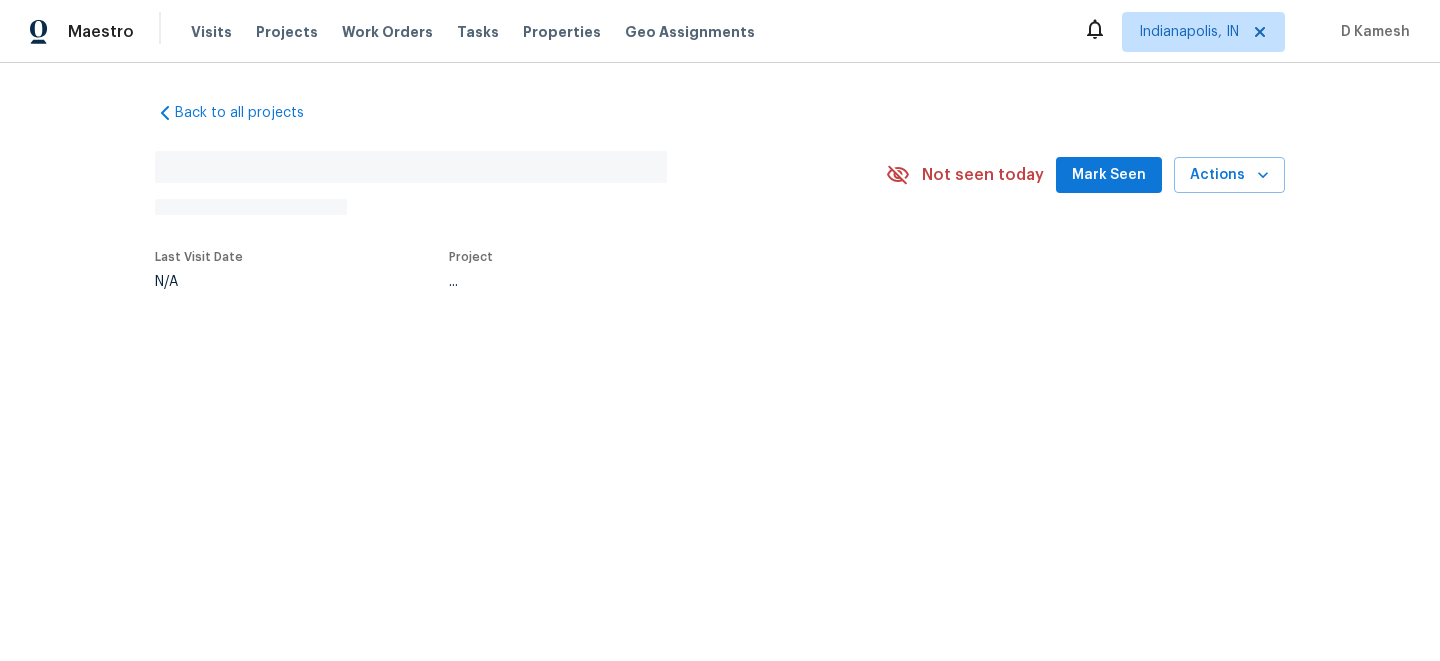 scroll, scrollTop: 0, scrollLeft: 0, axis: both 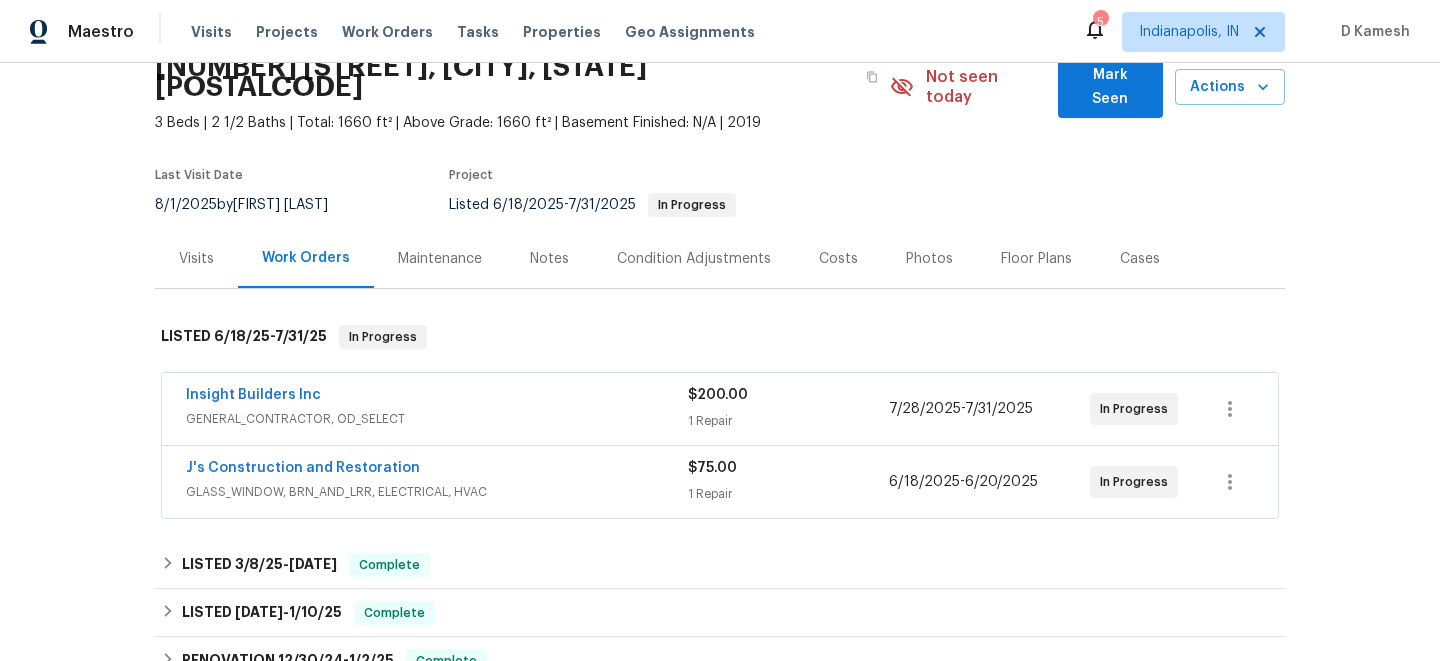 click on "GLASS_WINDOW, BRN_AND_LRR, ELECTRICAL, HVAC" at bounding box center (437, 492) 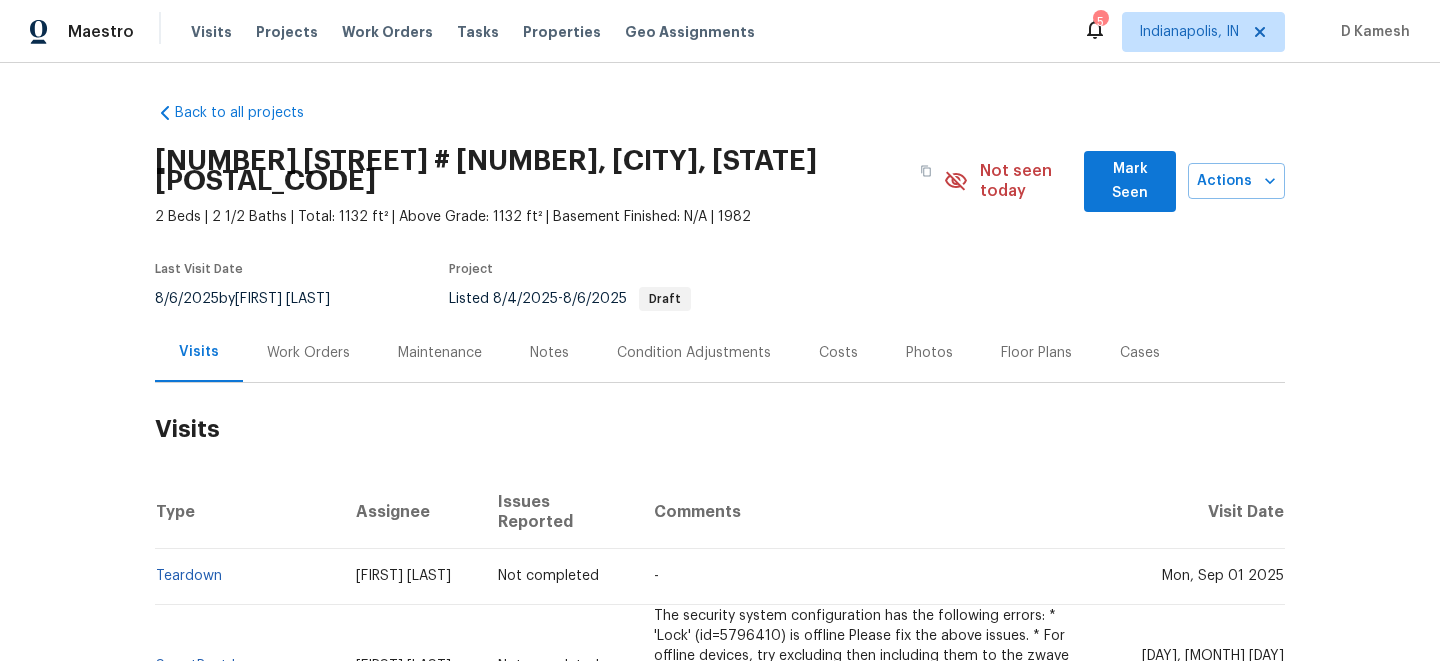 scroll, scrollTop: 0, scrollLeft: 0, axis: both 